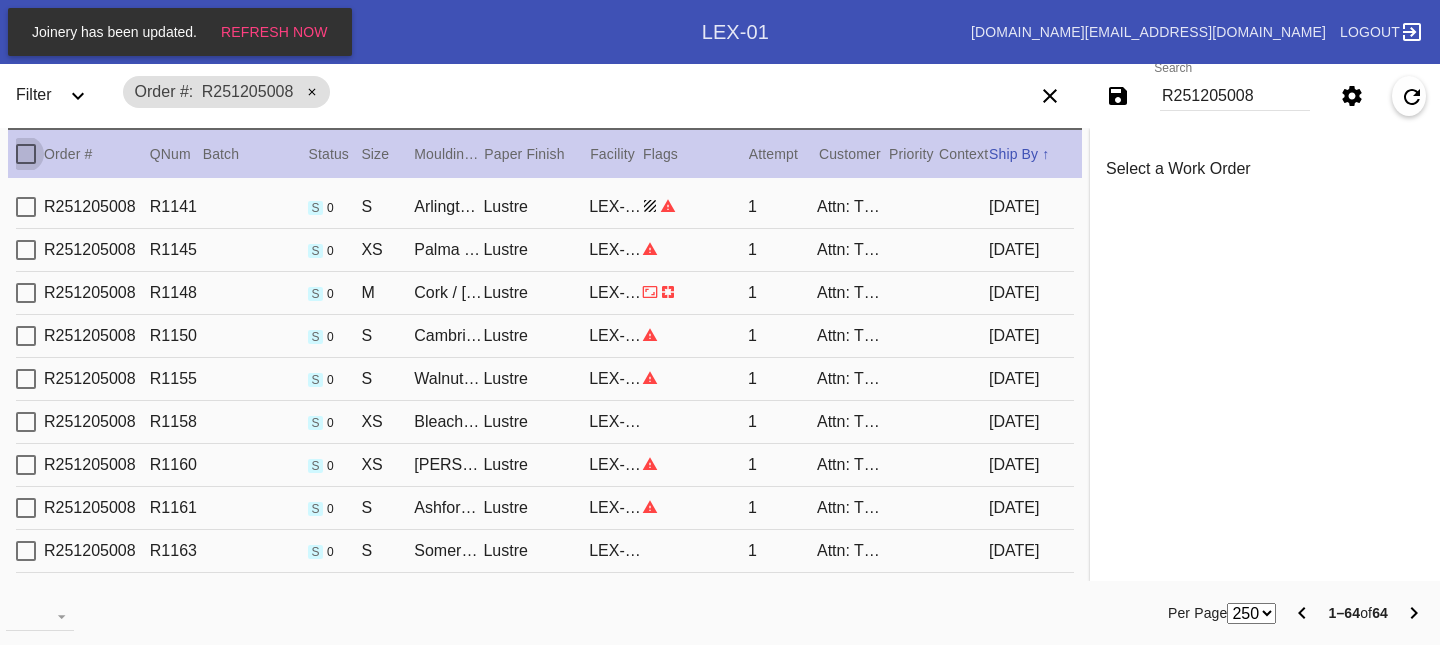 select on "number:250" 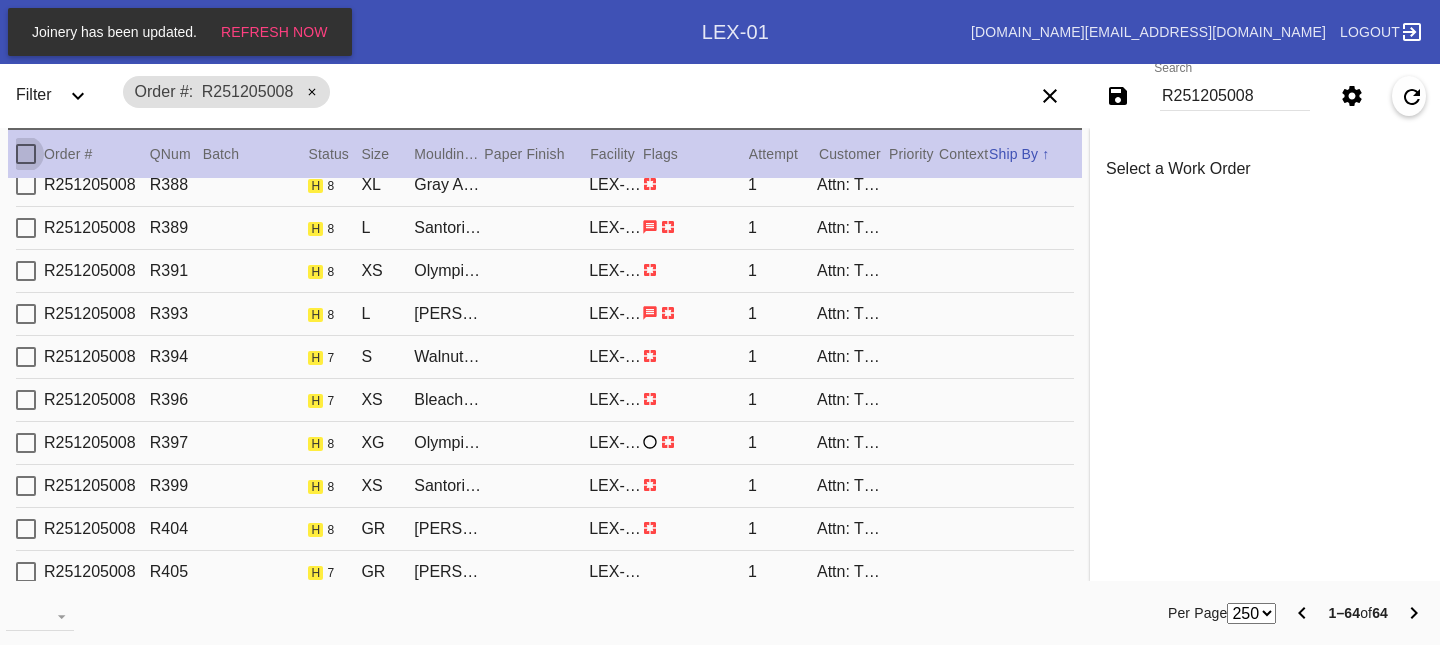 click at bounding box center (26, 154) 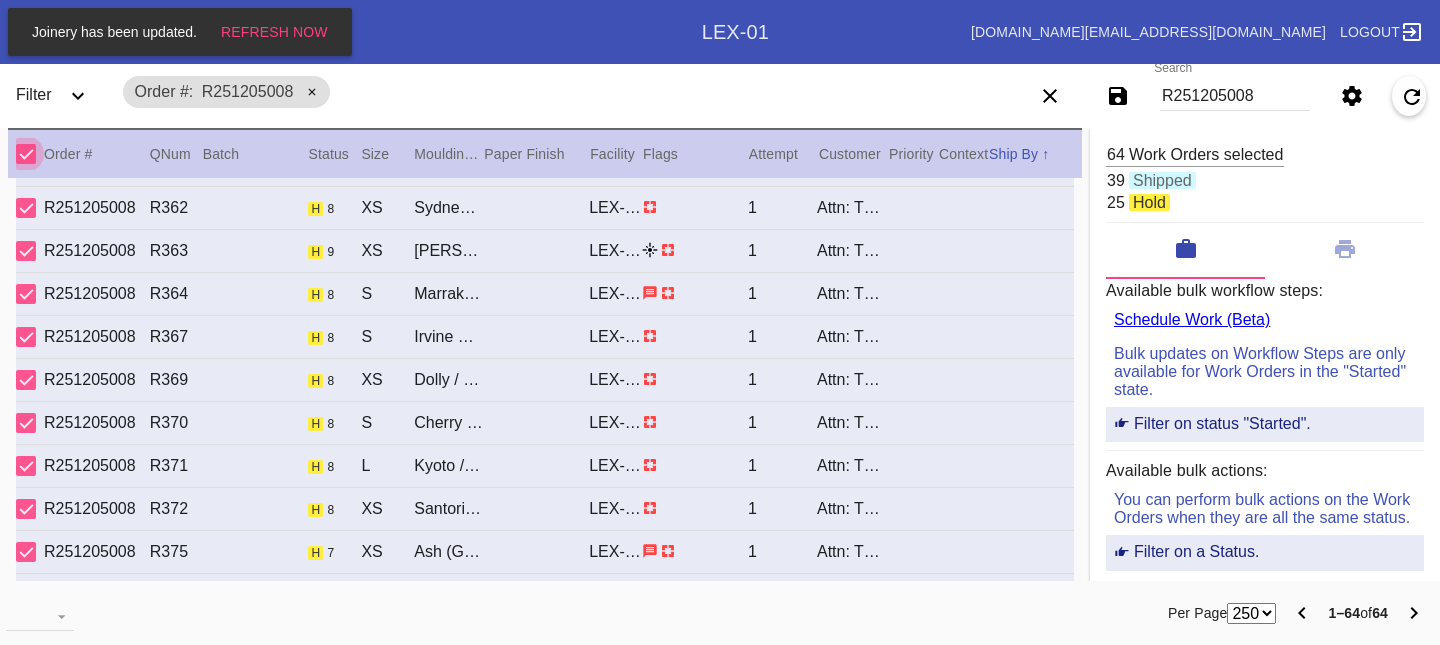 scroll, scrollTop: 1696, scrollLeft: 0, axis: vertical 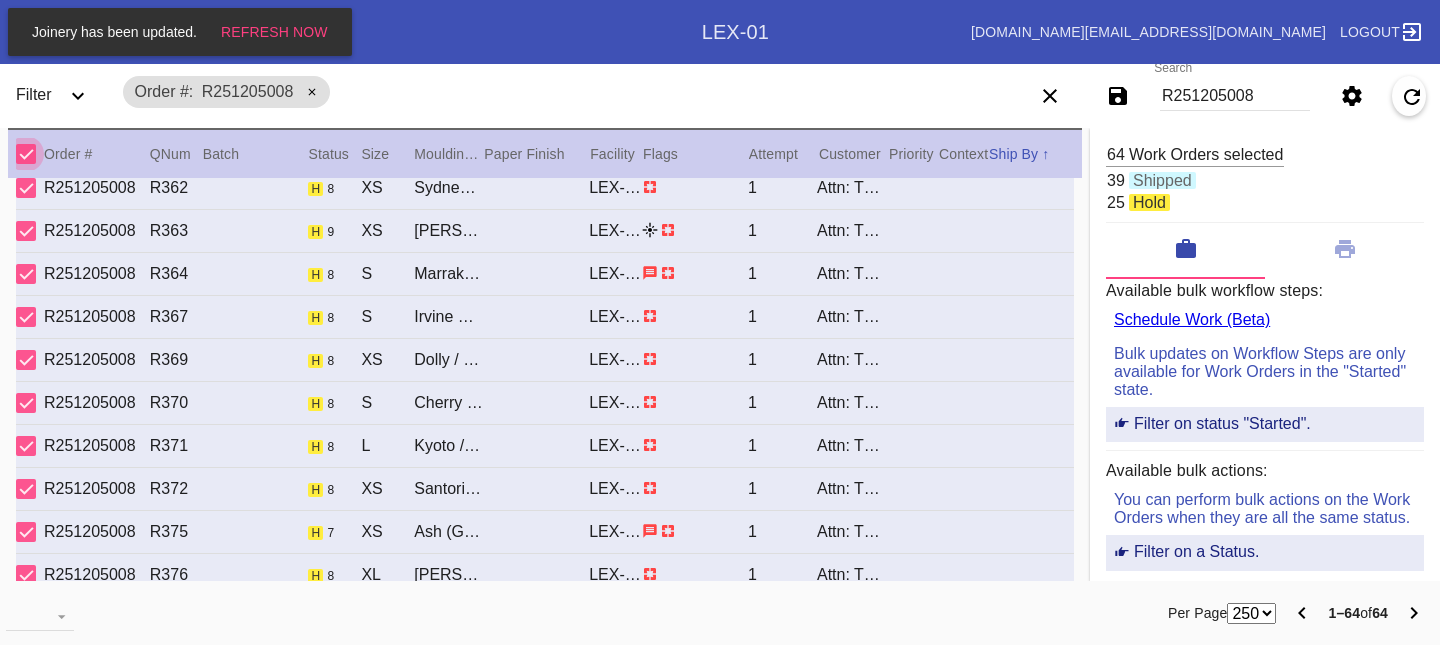 click at bounding box center (26, 154) 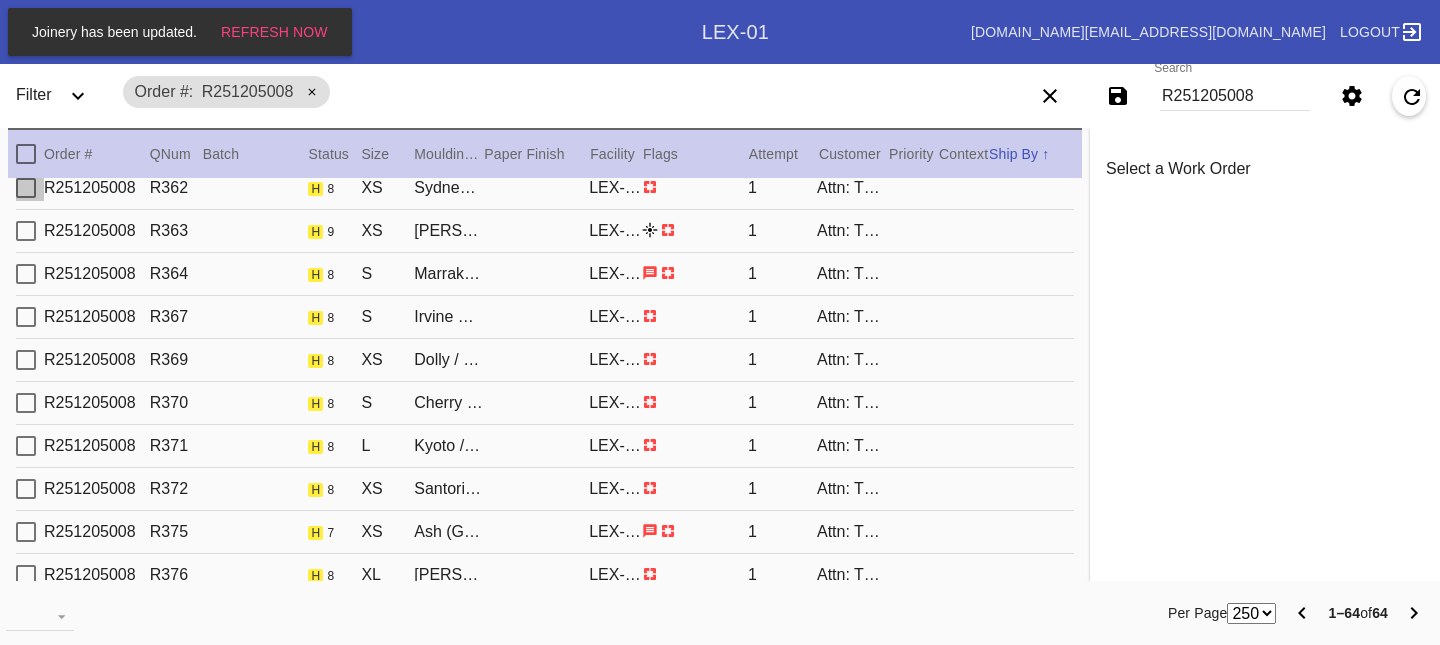 click at bounding box center [26, 188] 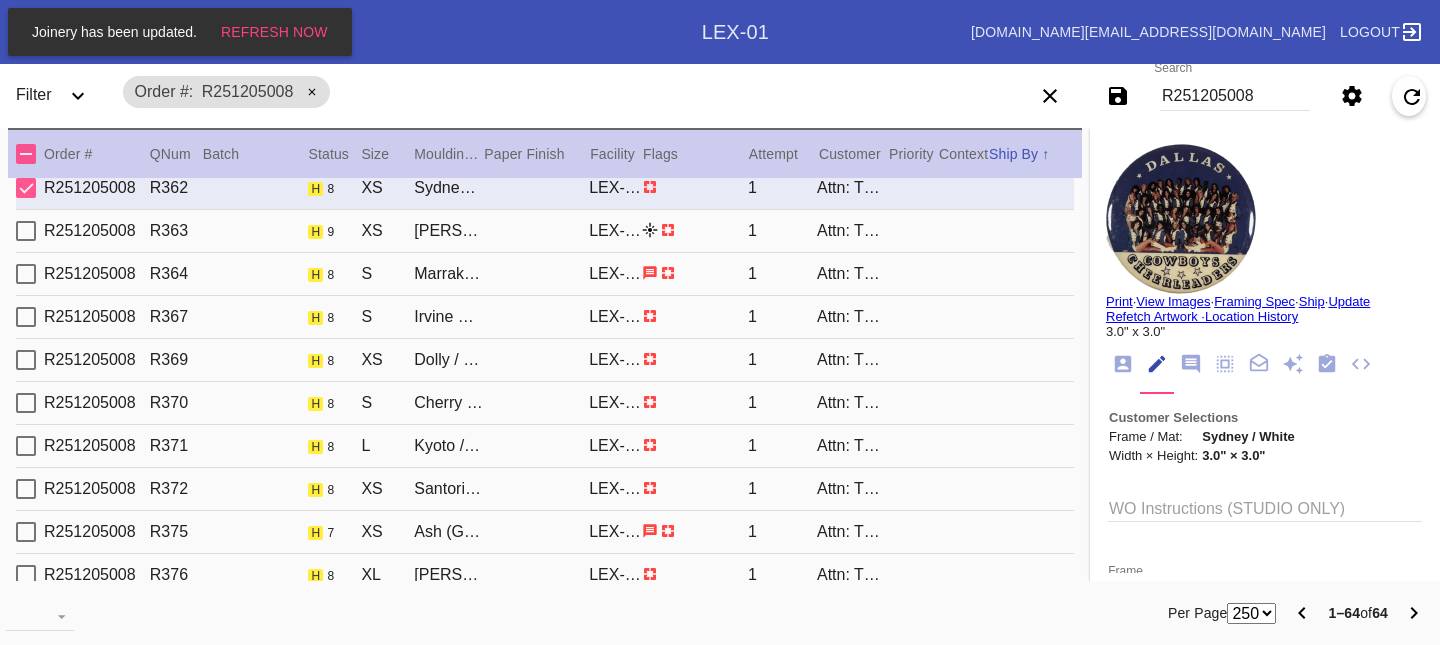 click on "R251205008 R1141 s   0 S Arlington / Dove White Lustre LEX-03 1 Attn: The Hill Gallery Wall
[DATE] R251205008 R1145 s   0 XS Palma / Dove White Lustre LEX-03 1 Attn: The Hill Gallery Wall
[DATE] R251205008 R1148 s   0 M Cork / Dove White Lustre LEX-03 1 Attn: The Hill Gallery Wall
[DATE] R251205008 R1150 s   0 S Cambridge / Dove White Lustre LEX-03 1 Attn: The Hill Gallery Wall
[DATE] R251205008 R1155 s   0 S Walnut (Gallery) / Warm White - 8 Ply Lustre LEX-03 1 Attn: The Hill Gallery Wall
[DATE] R251205008 R1158 s   0 XS Bleached Maple Mini / Dove White Lustre LEX-03 1 Attn: The Hill Gallery Wall
[DATE] R251205008 R1160 s   0 XS [PERSON_NAME] / [PERSON_NAME] White Lustre LEX-03 1 Attn: The Hill Gallery Wall
[DATE] R251205008 R1161 s   0 S Ashford / Dove White Lustre LEX-03 1 Attn: The Hill Gallery Wall
[DATE] R251205008 R1163 s   0 S Somerset / No Mat Lustre LEX-03 1 Attn: The Hill Gallery Wall
[DATE] R251205008 R1166 s   0 XL Lustre LEX-03" at bounding box center (545, 390) 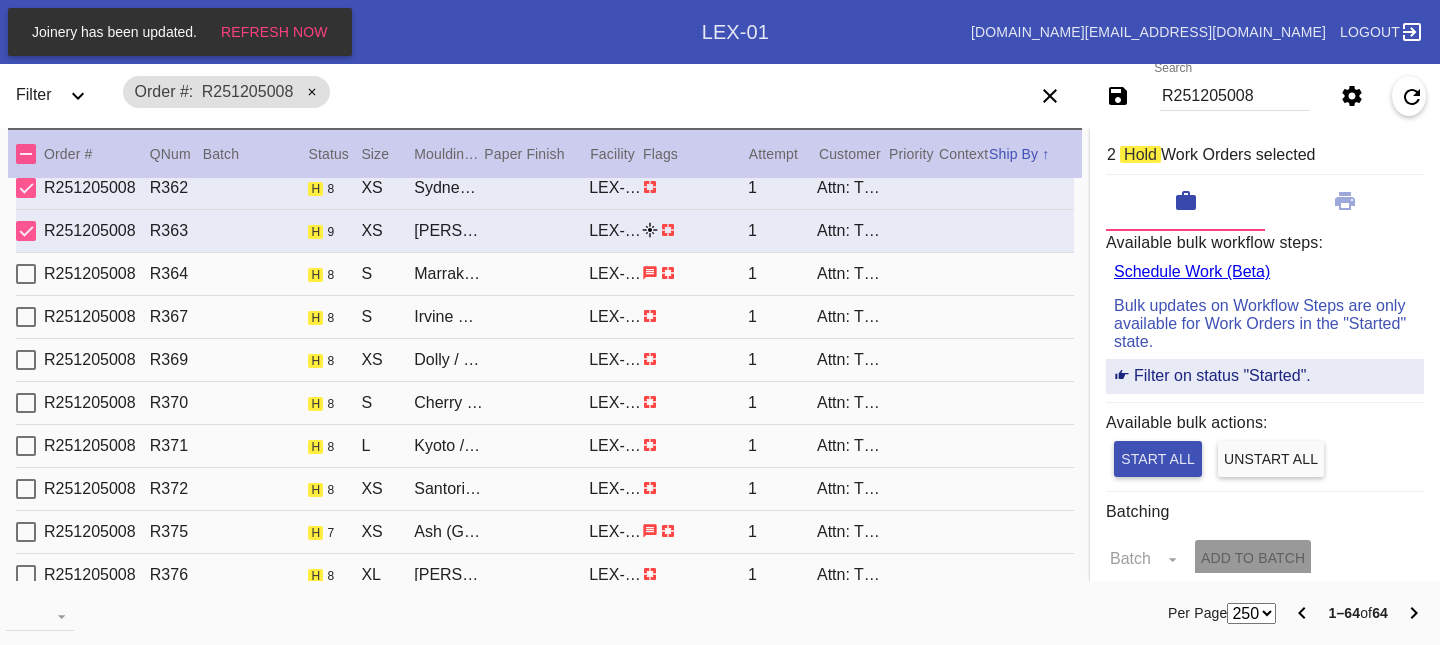 click at bounding box center (26, 274) 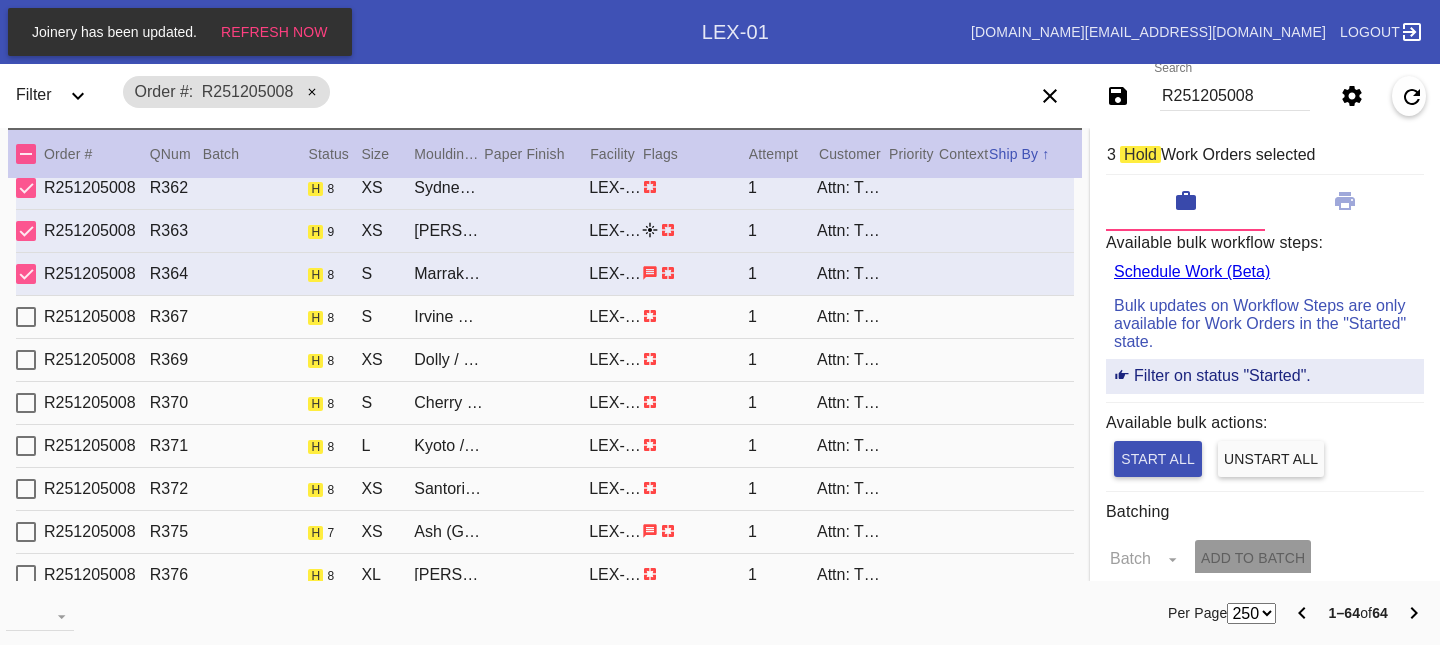 click at bounding box center [26, 317] 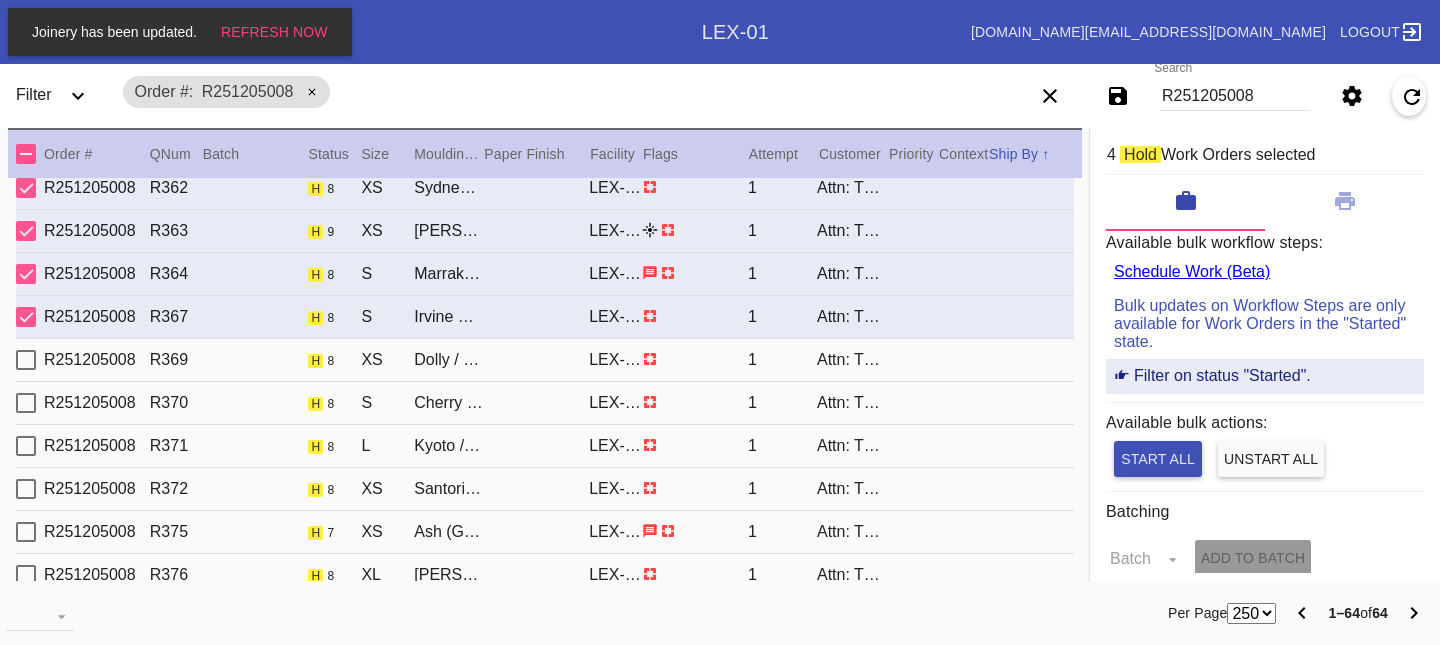 click at bounding box center [26, 360] 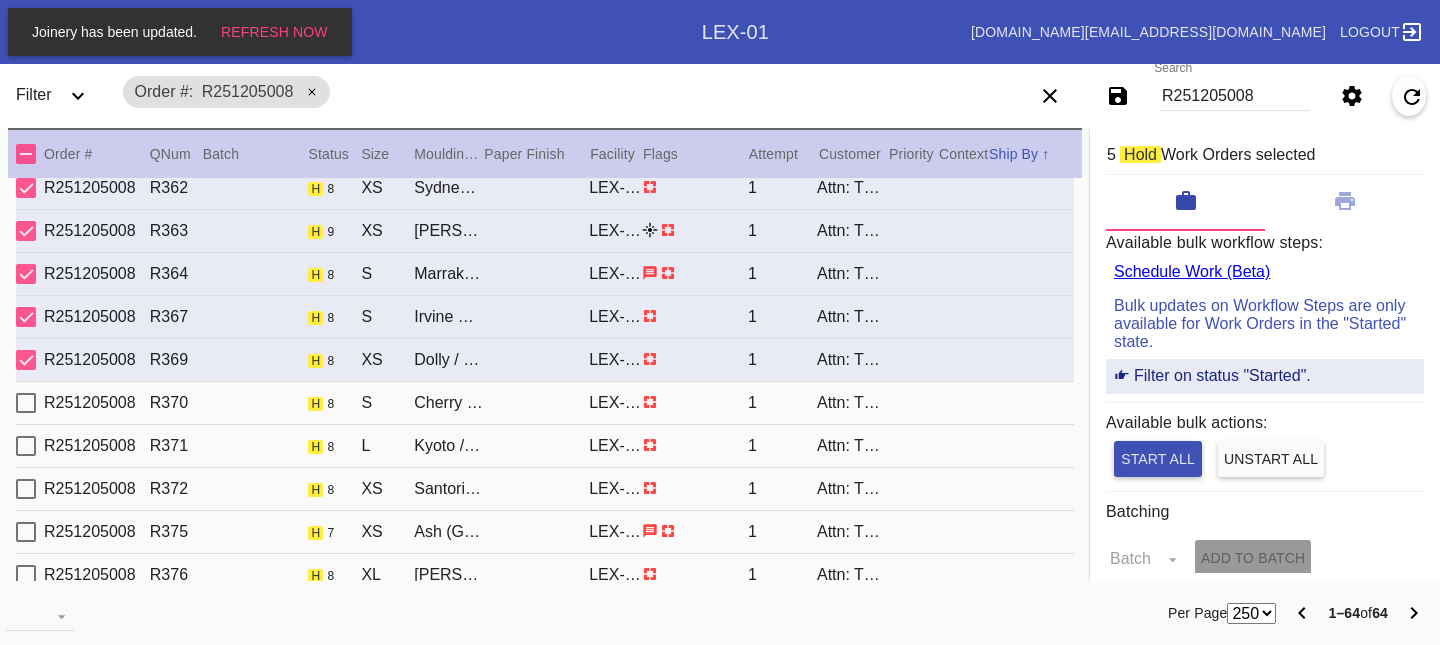 click at bounding box center [26, 403] 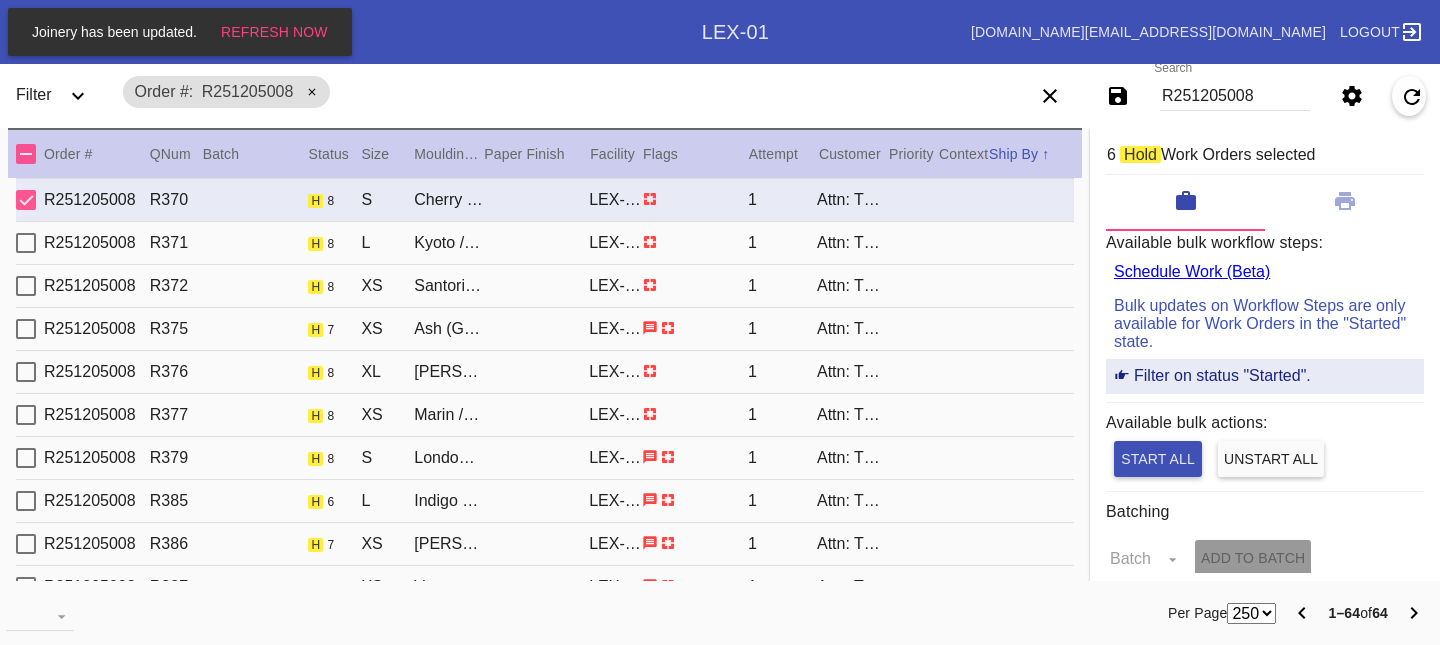 scroll, scrollTop: 1904, scrollLeft: 0, axis: vertical 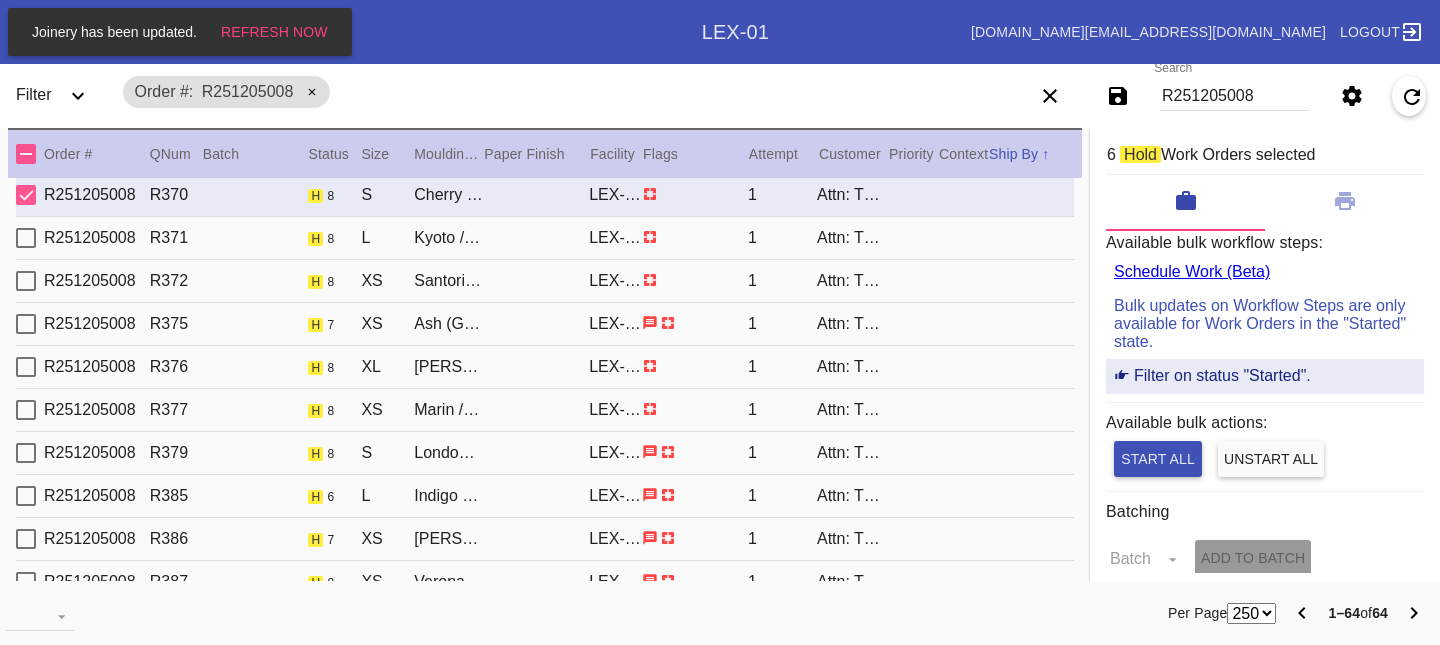 click at bounding box center [26, 238] 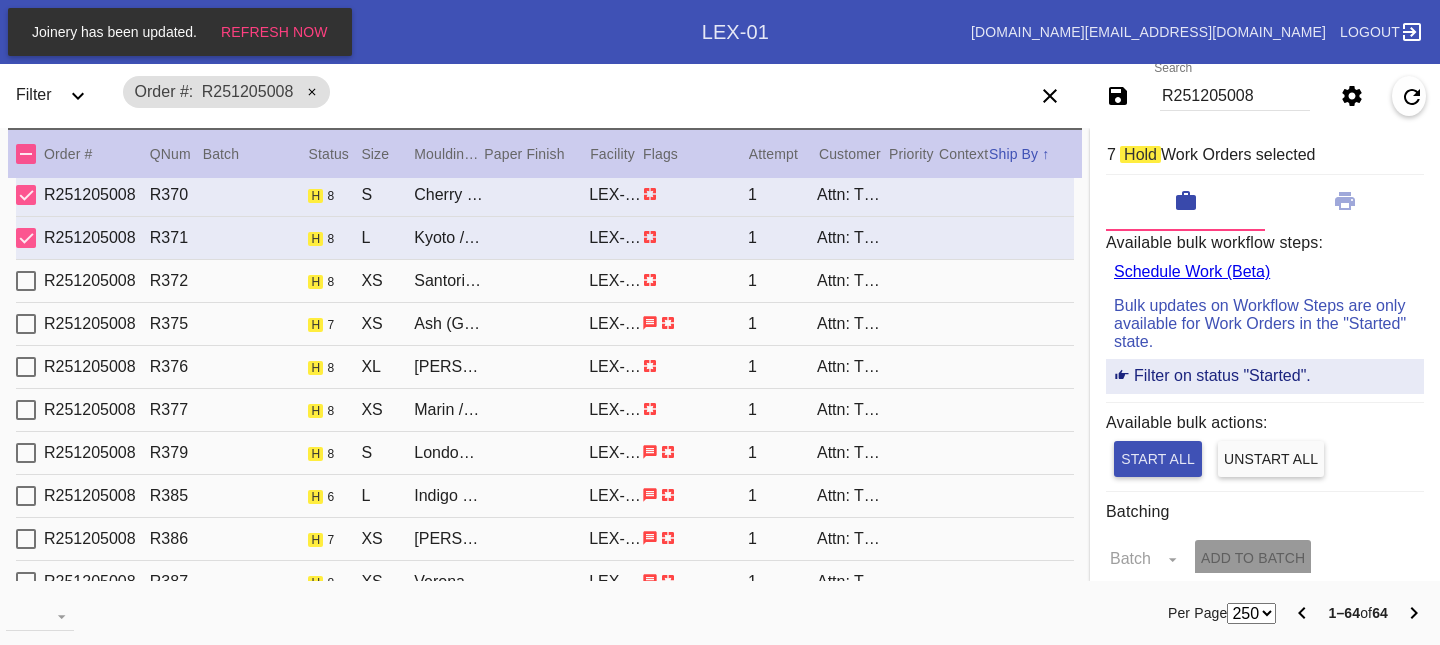 click at bounding box center [26, 281] 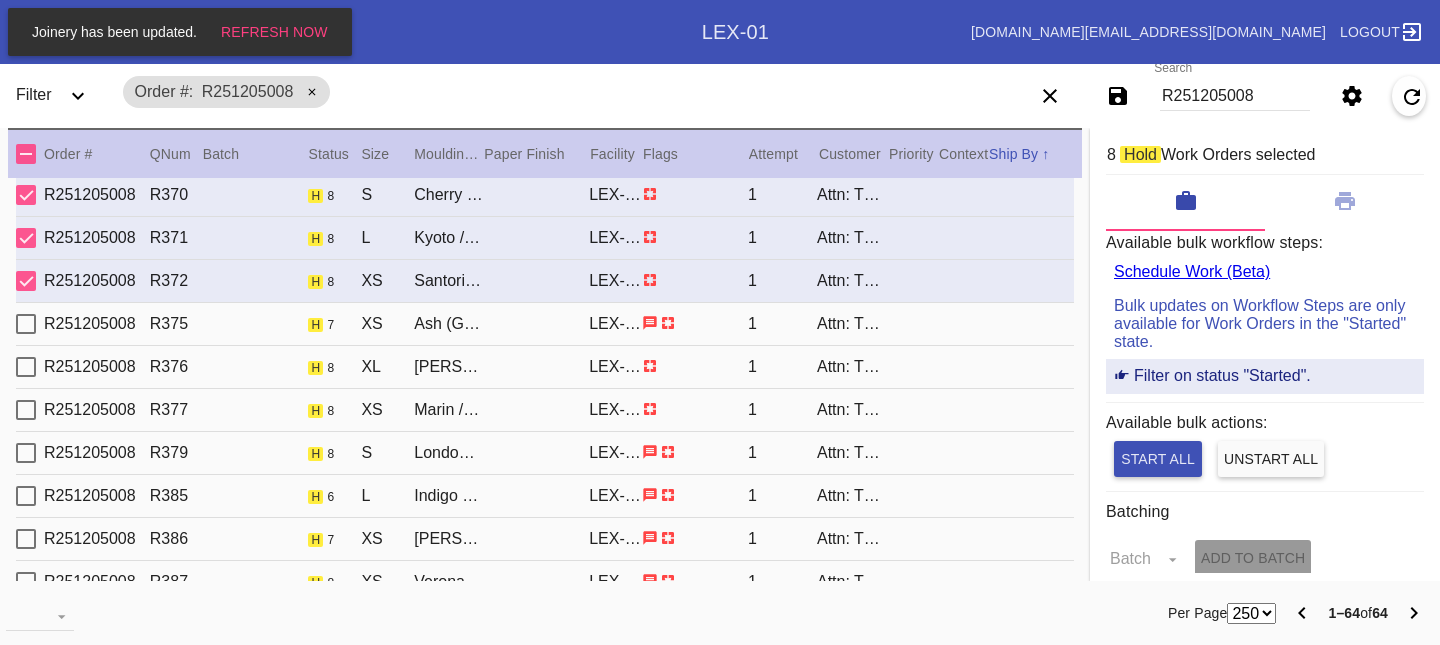 click at bounding box center [26, 324] 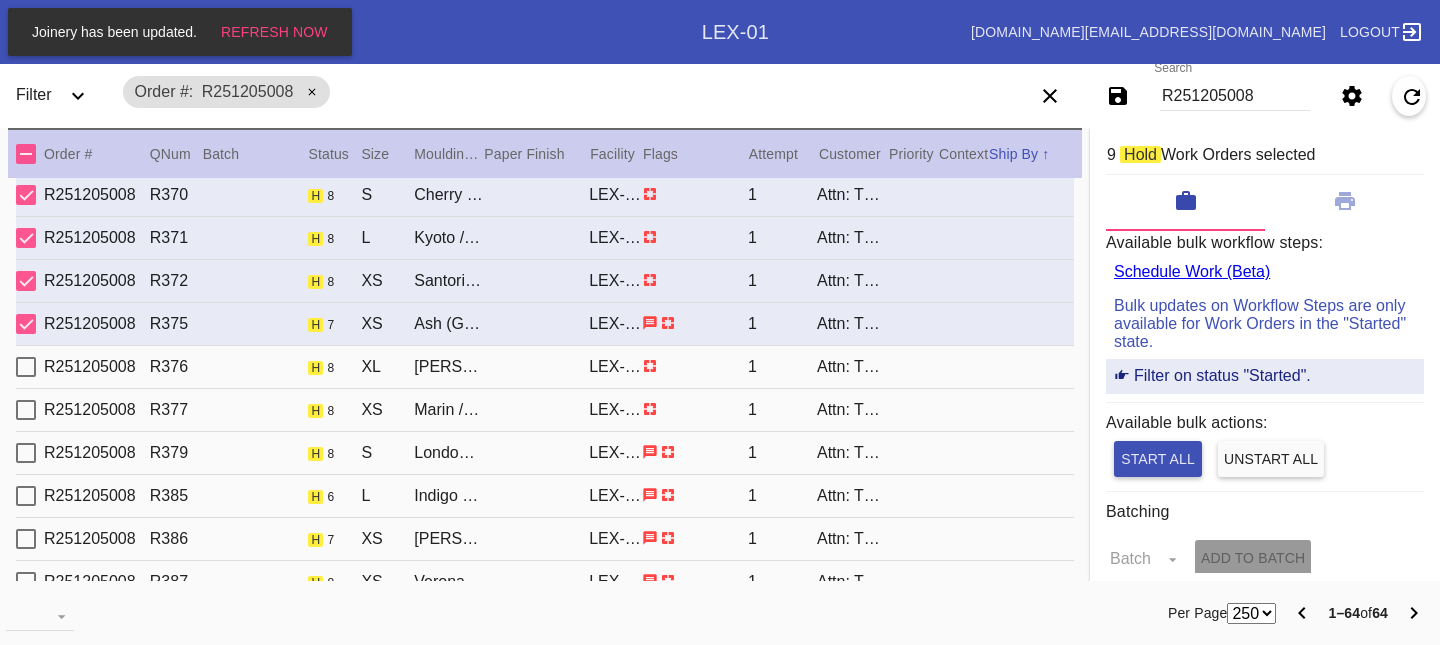 click at bounding box center [26, 367] 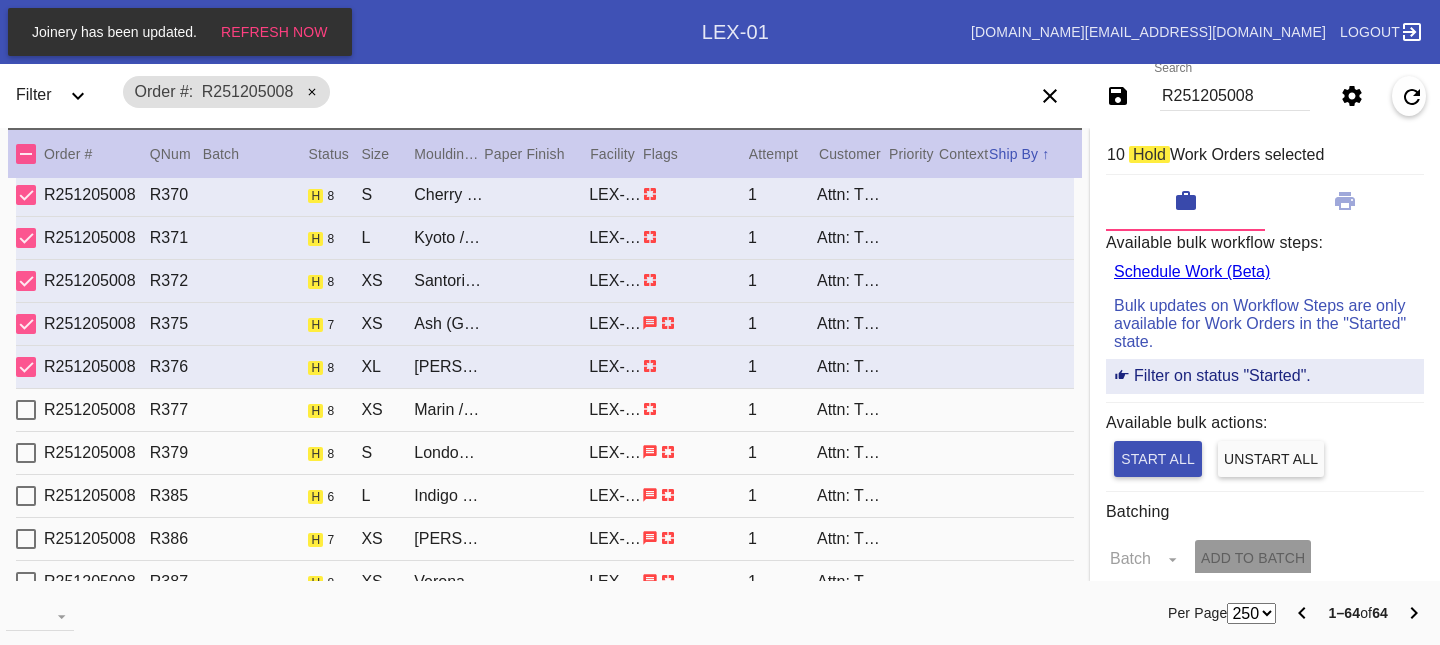click on "R251205008 R377 h   8 XS Marin / White LEX-01 1 Attn: The Hill Gallery Wall" at bounding box center [545, 410] 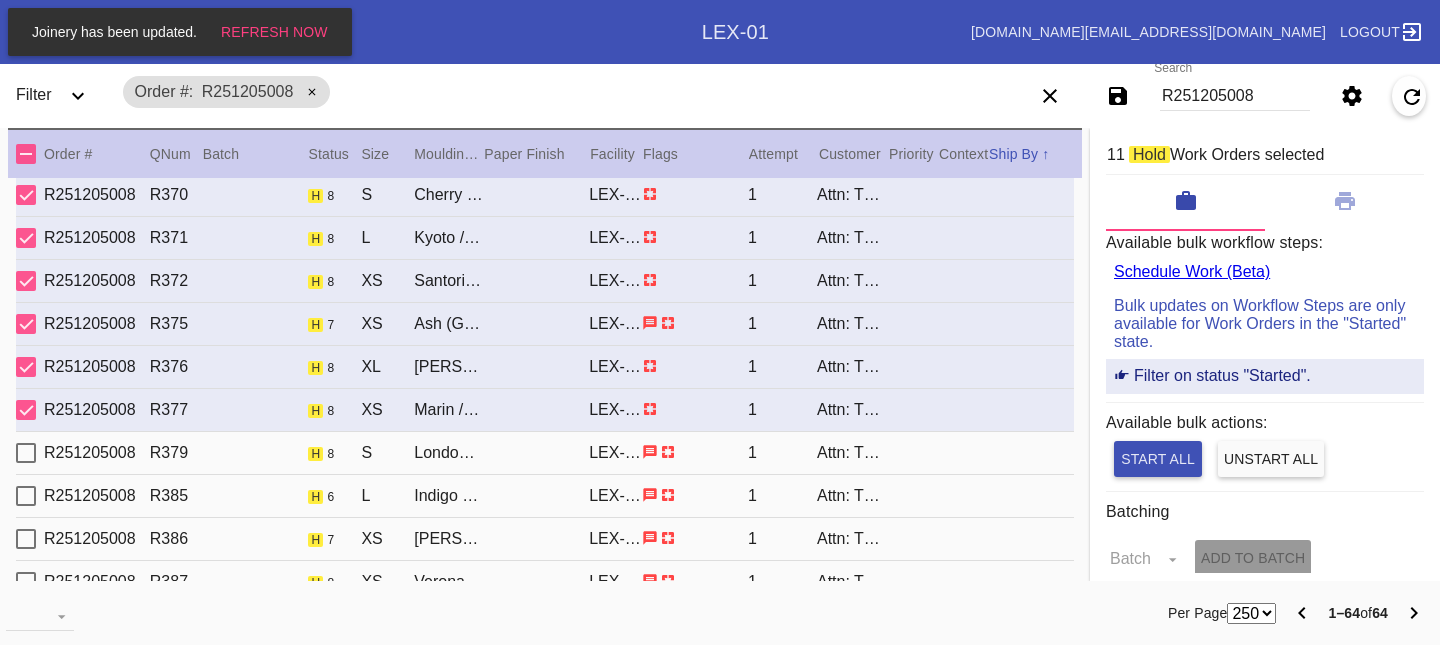 click at bounding box center (26, 453) 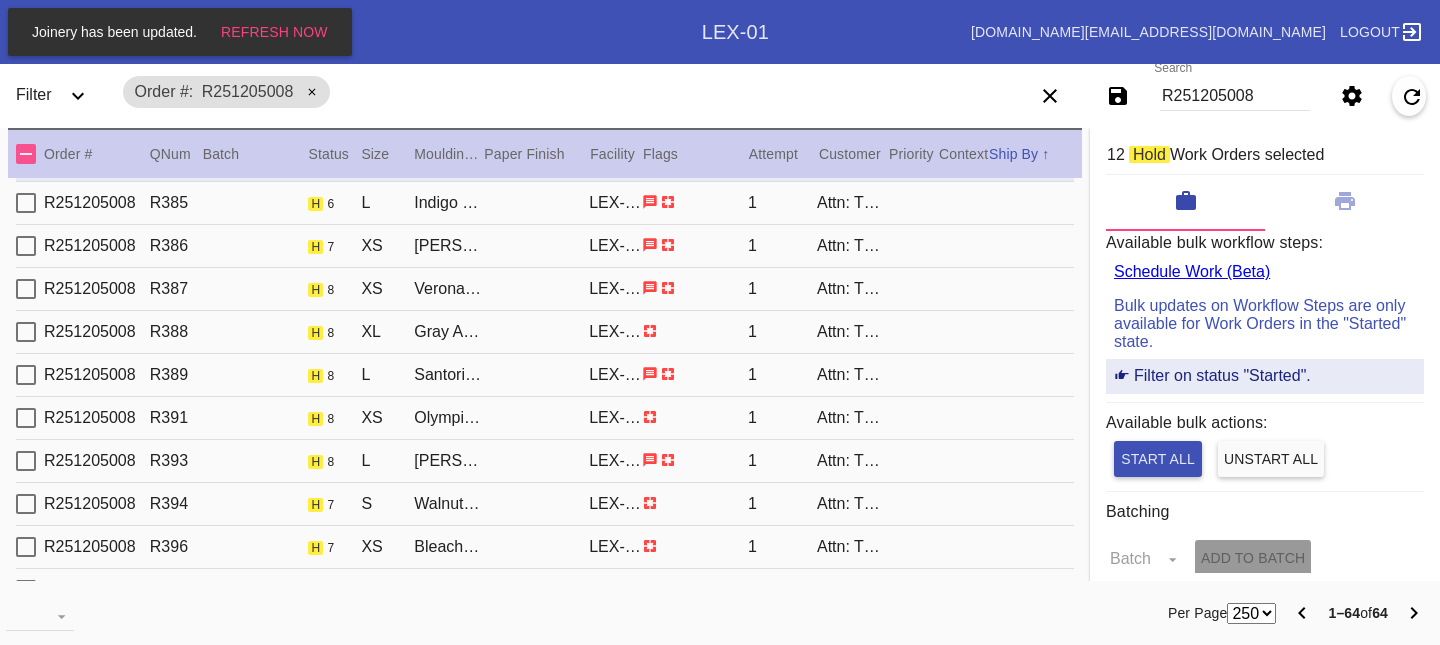 scroll, scrollTop: 2199, scrollLeft: 0, axis: vertical 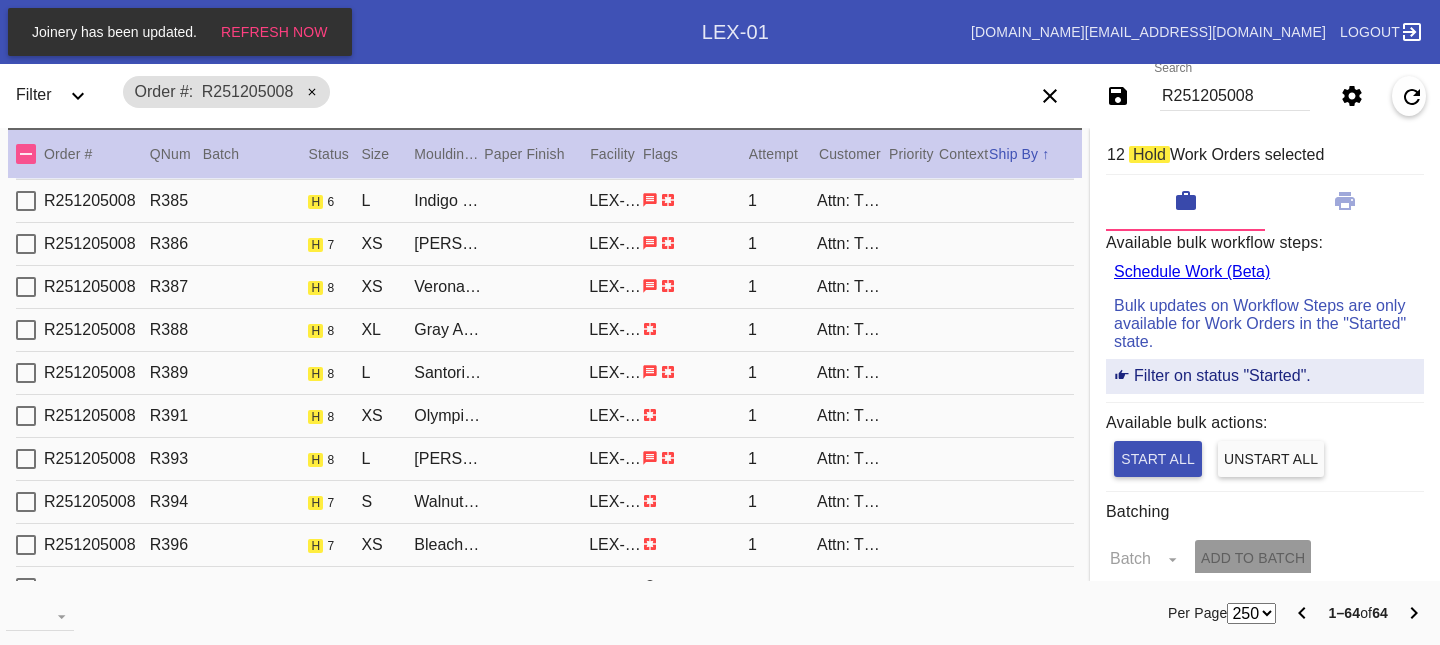 click at bounding box center (26, 201) 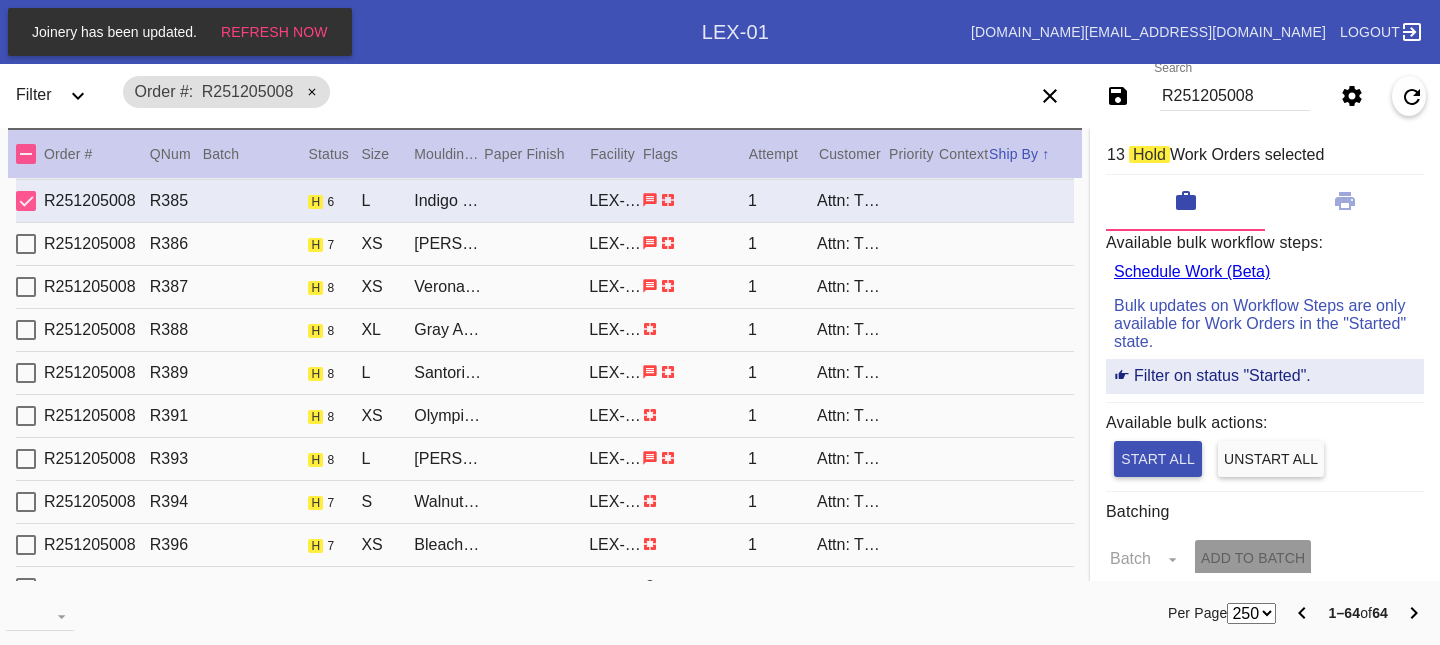 click on "R251205008 R386 h   7 XS [PERSON_NAME] / [PERSON_NAME]-01 1 Attn: The Hill Gallery Wall" at bounding box center [545, 244] 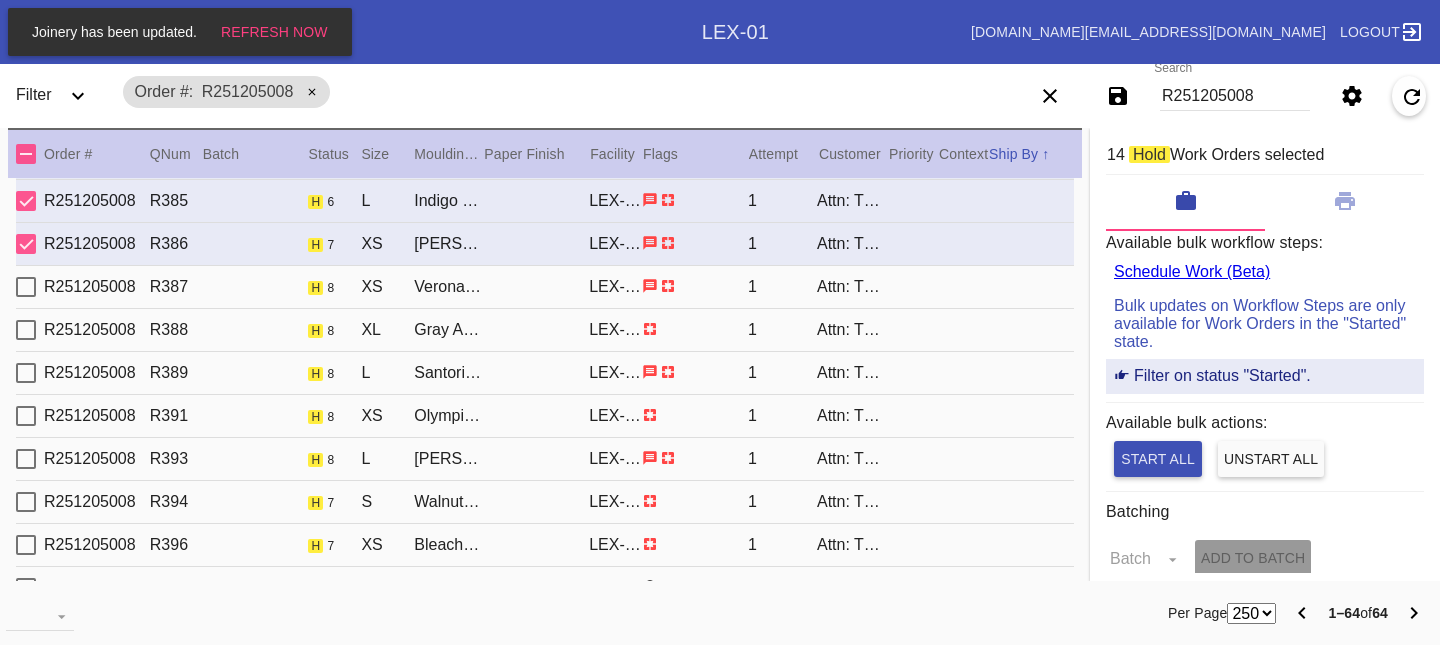 click at bounding box center (26, 287) 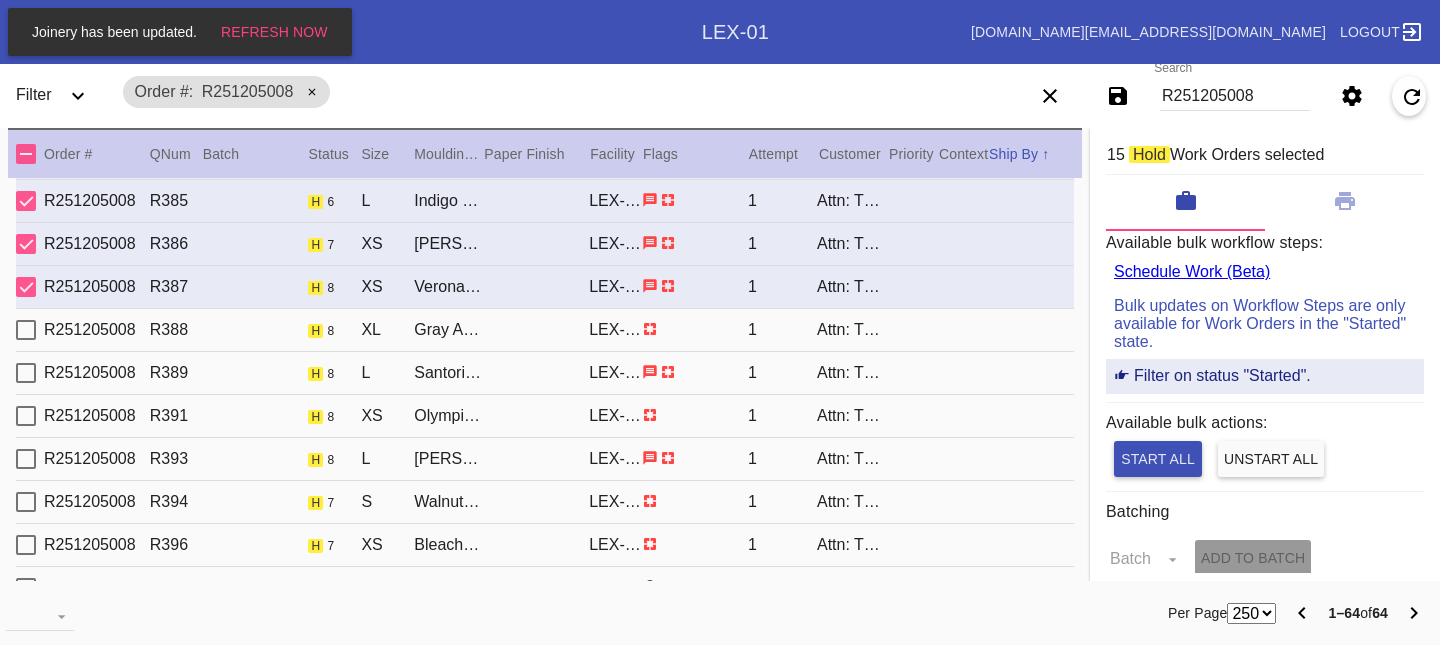 click at bounding box center (26, 330) 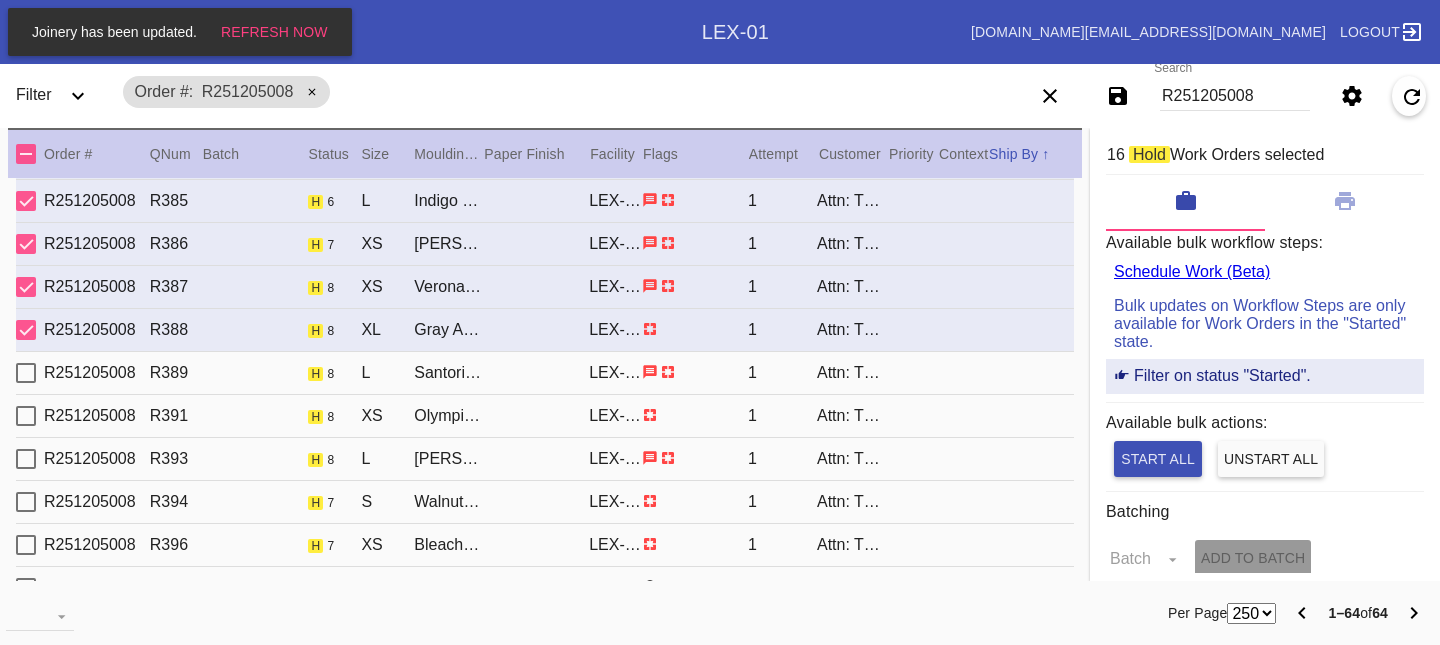 click at bounding box center (26, 373) 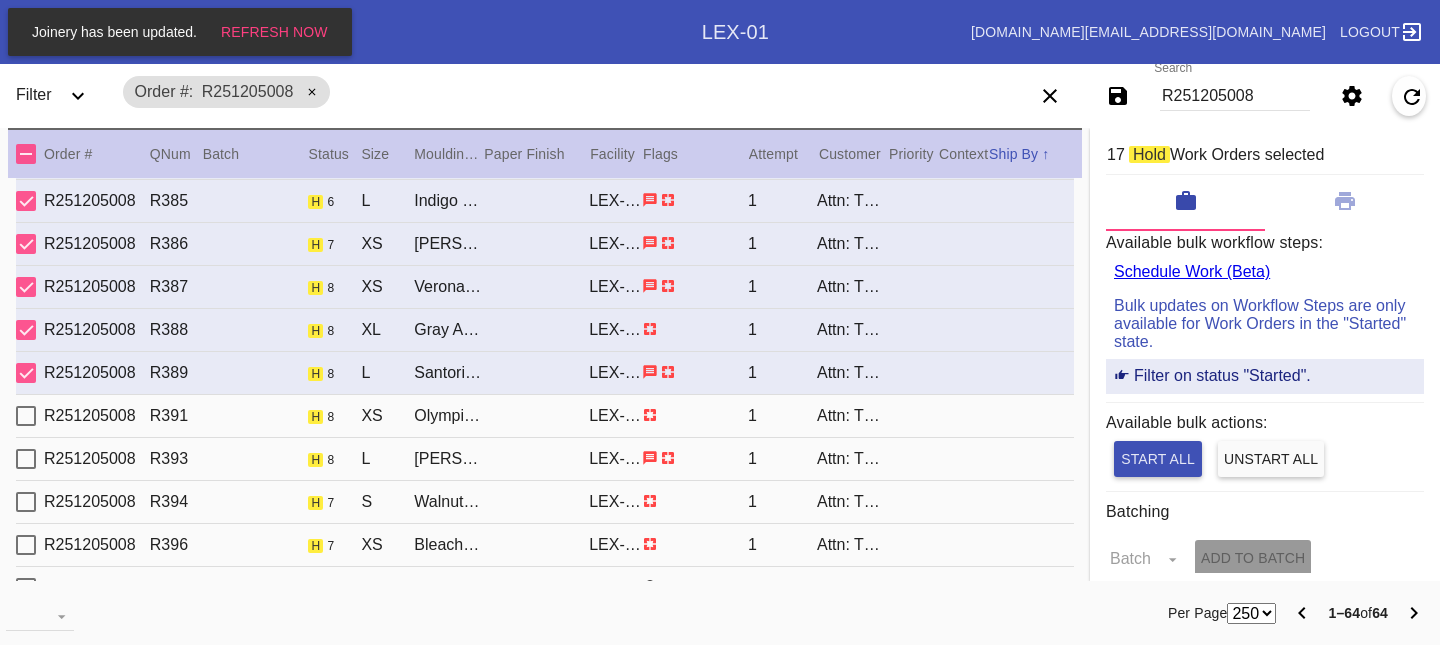 click on "R251205008 R391 h   8 XS Olympia / Dove White LEX-01 1 Attn: The Hill Gallery Wall" at bounding box center (545, 416) 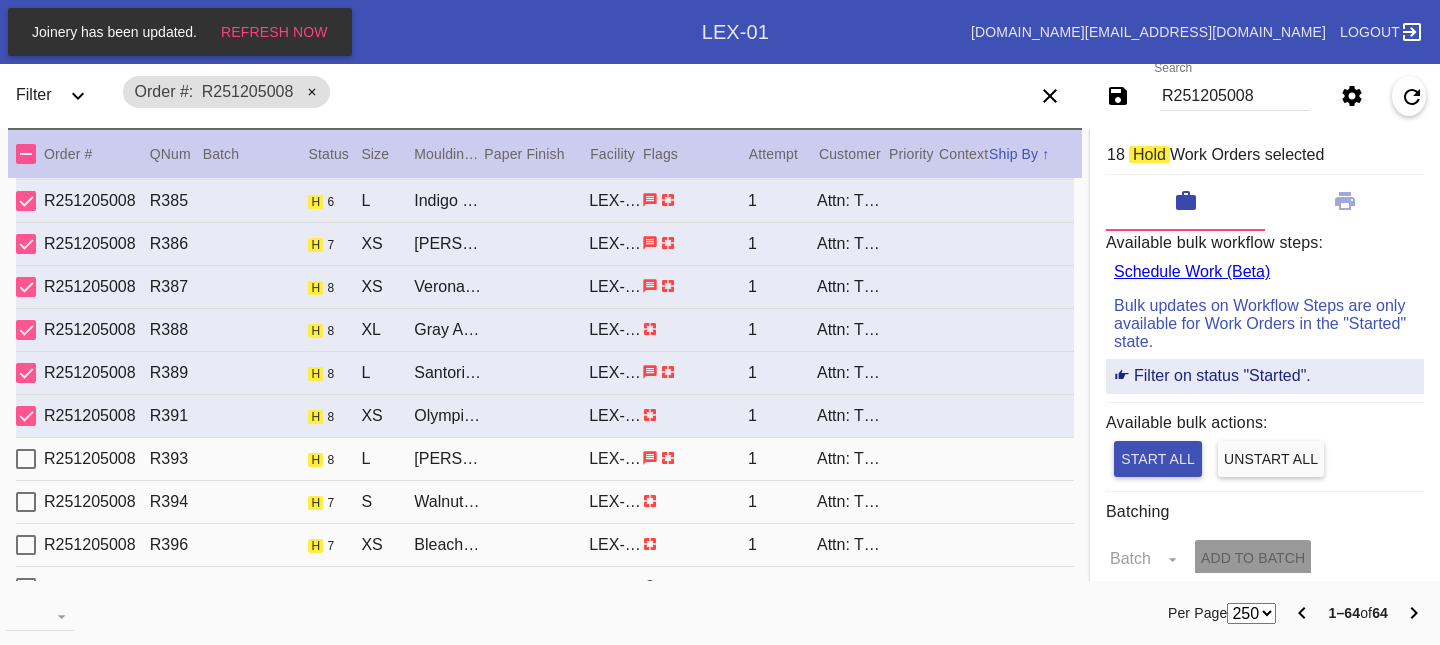 click at bounding box center (26, 459) 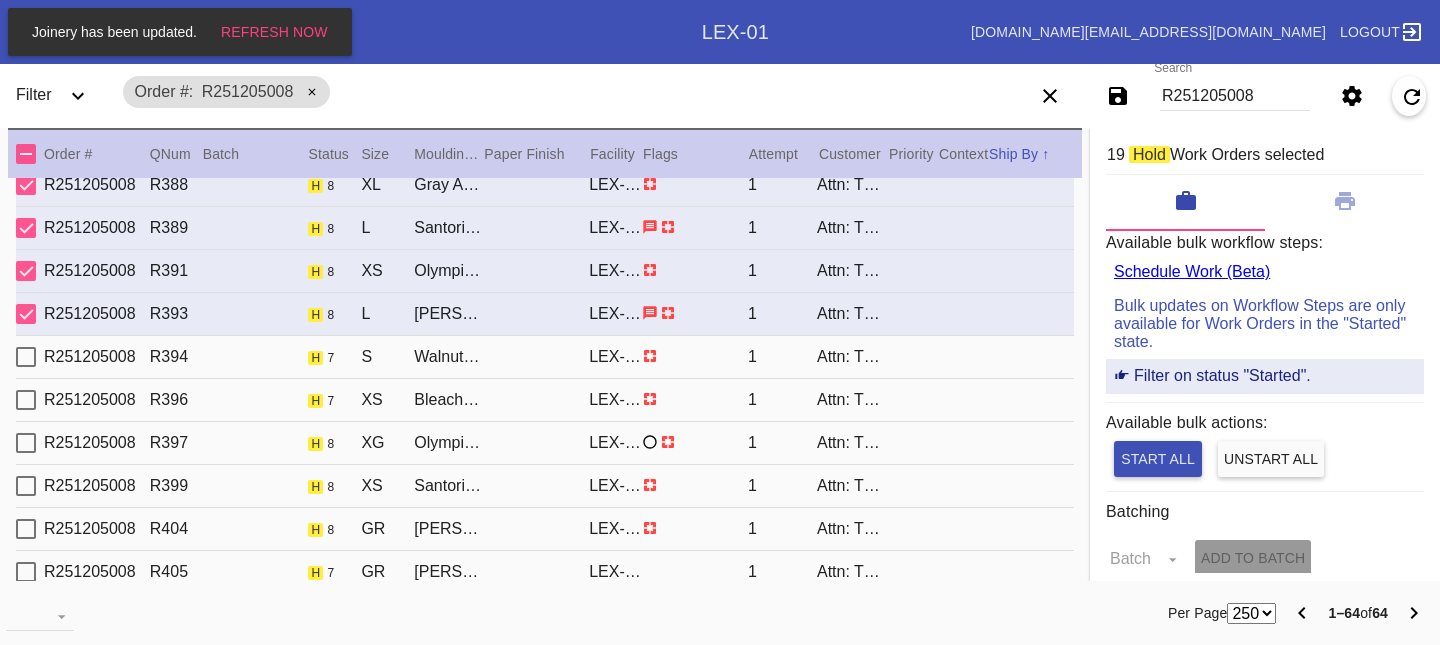 scroll, scrollTop: 2398, scrollLeft: 0, axis: vertical 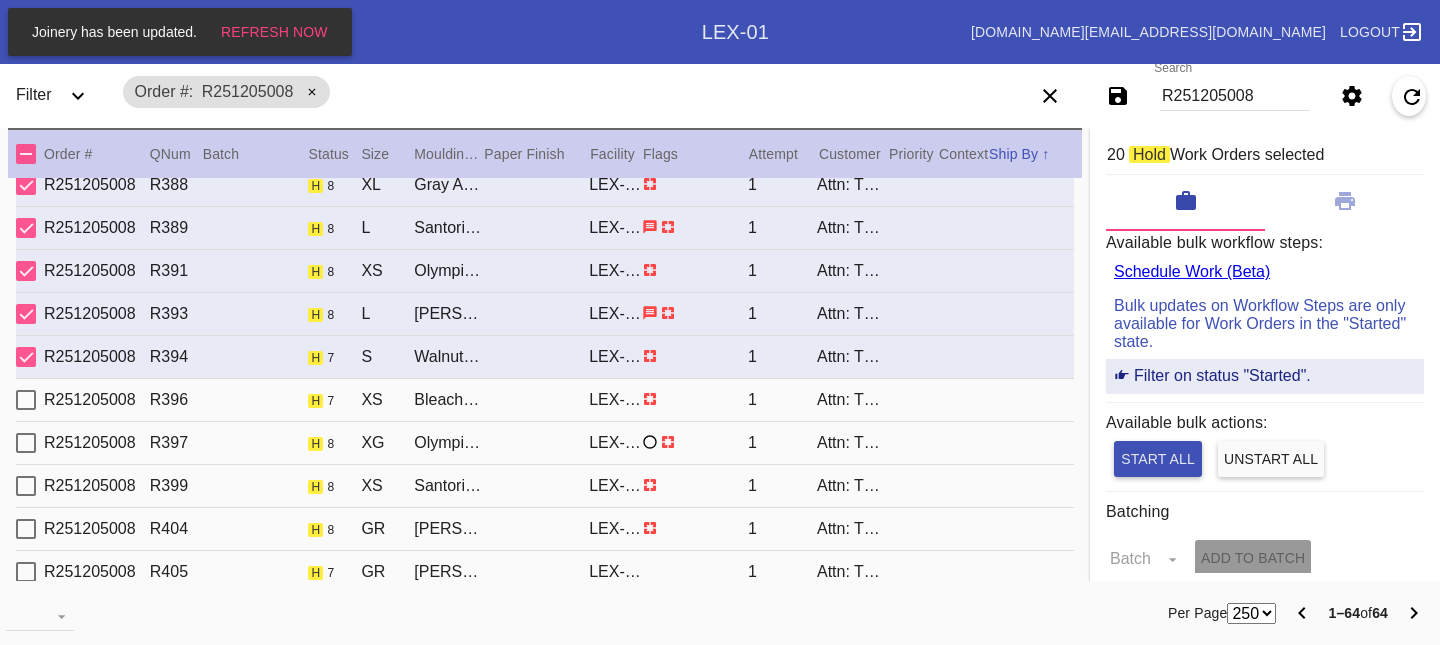 click at bounding box center [26, 400] 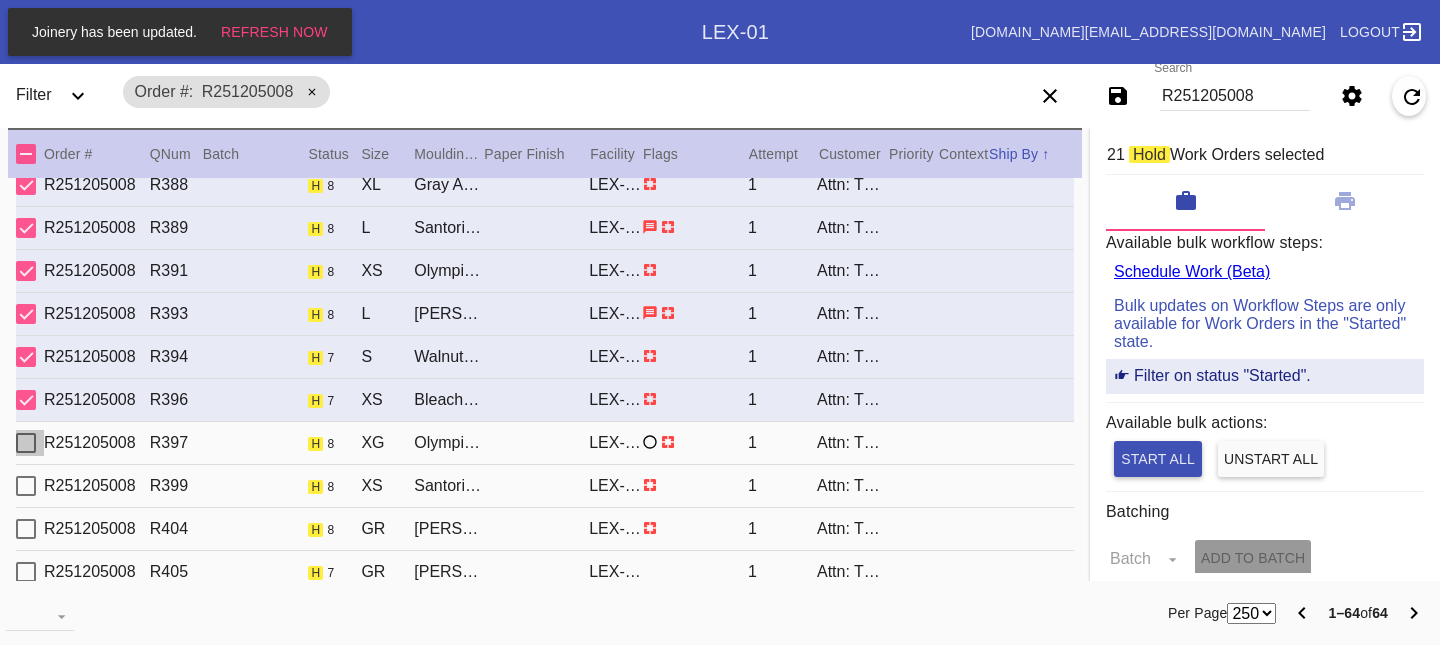 click at bounding box center [26, 443] 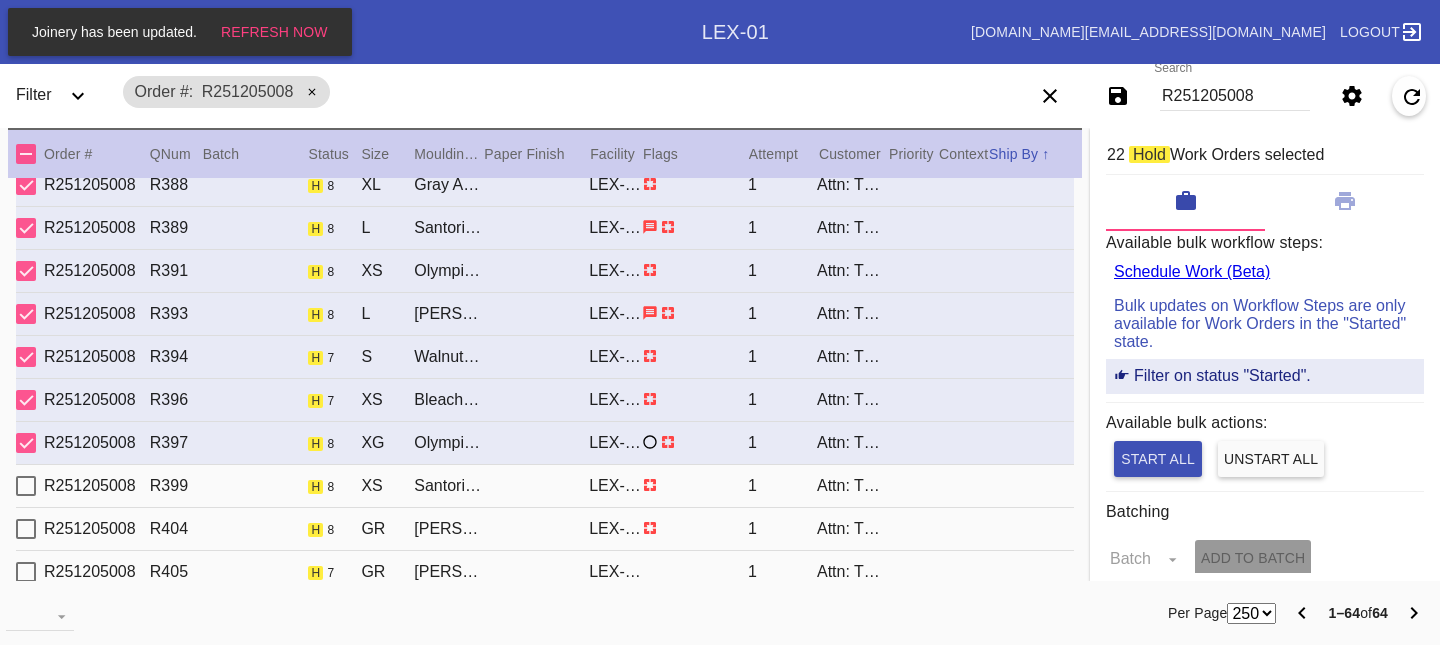 click at bounding box center [26, 486] 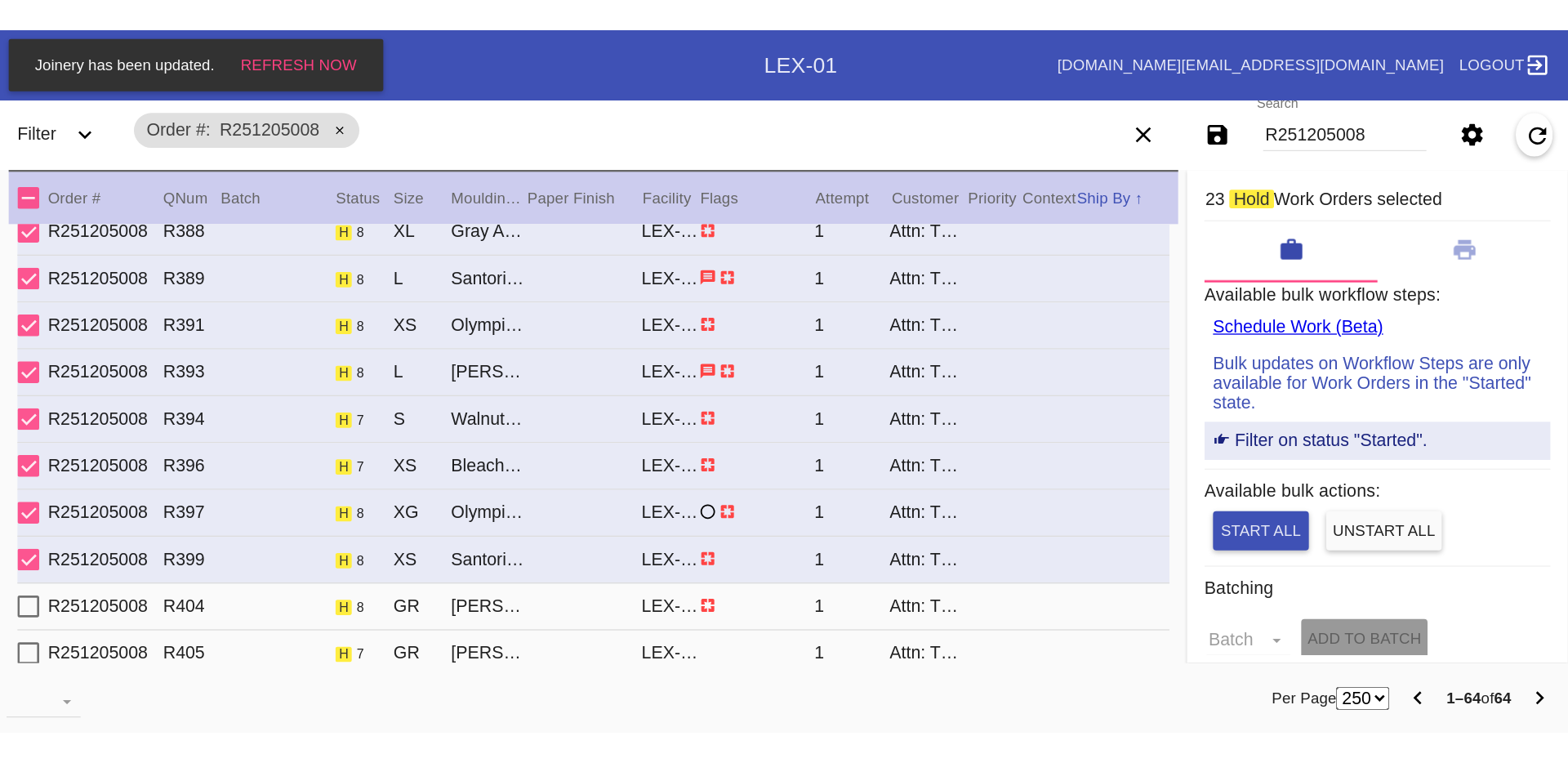 scroll, scrollTop: 1967, scrollLeft: 0, axis: vertical 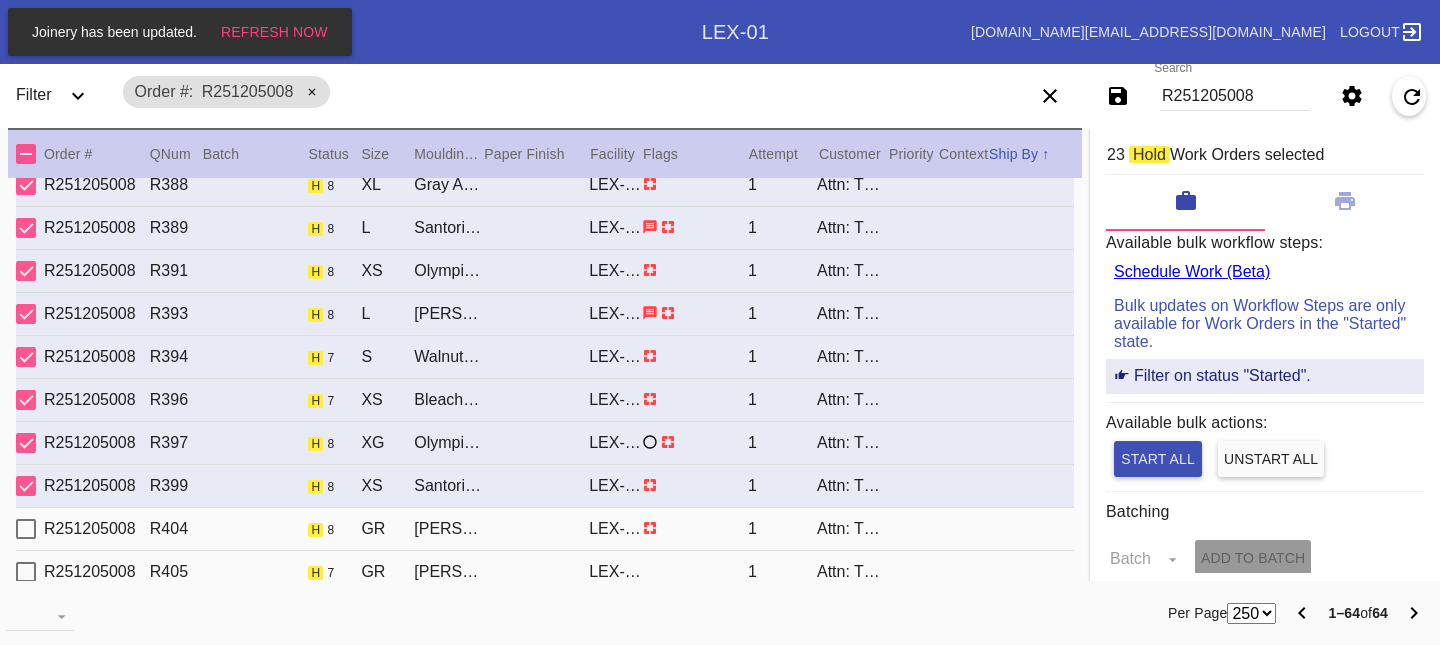 click at bounding box center [26, 529] 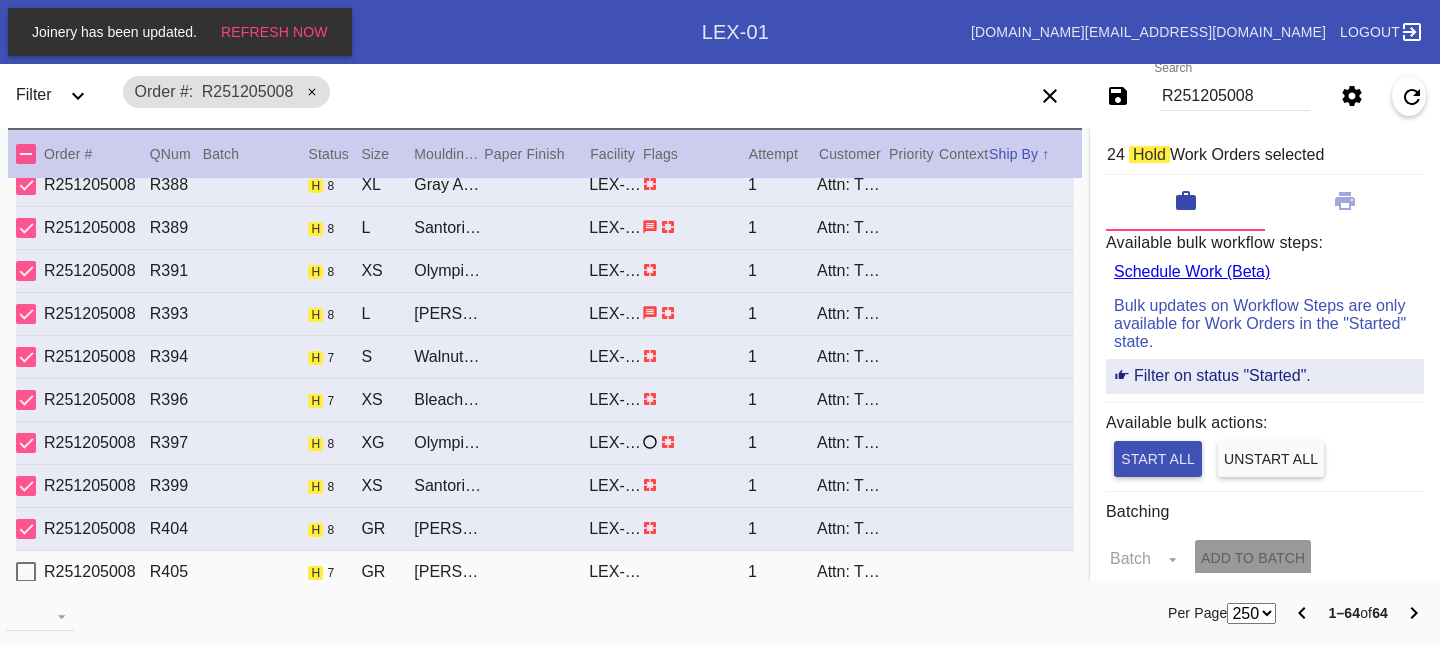 click at bounding box center [26, 572] 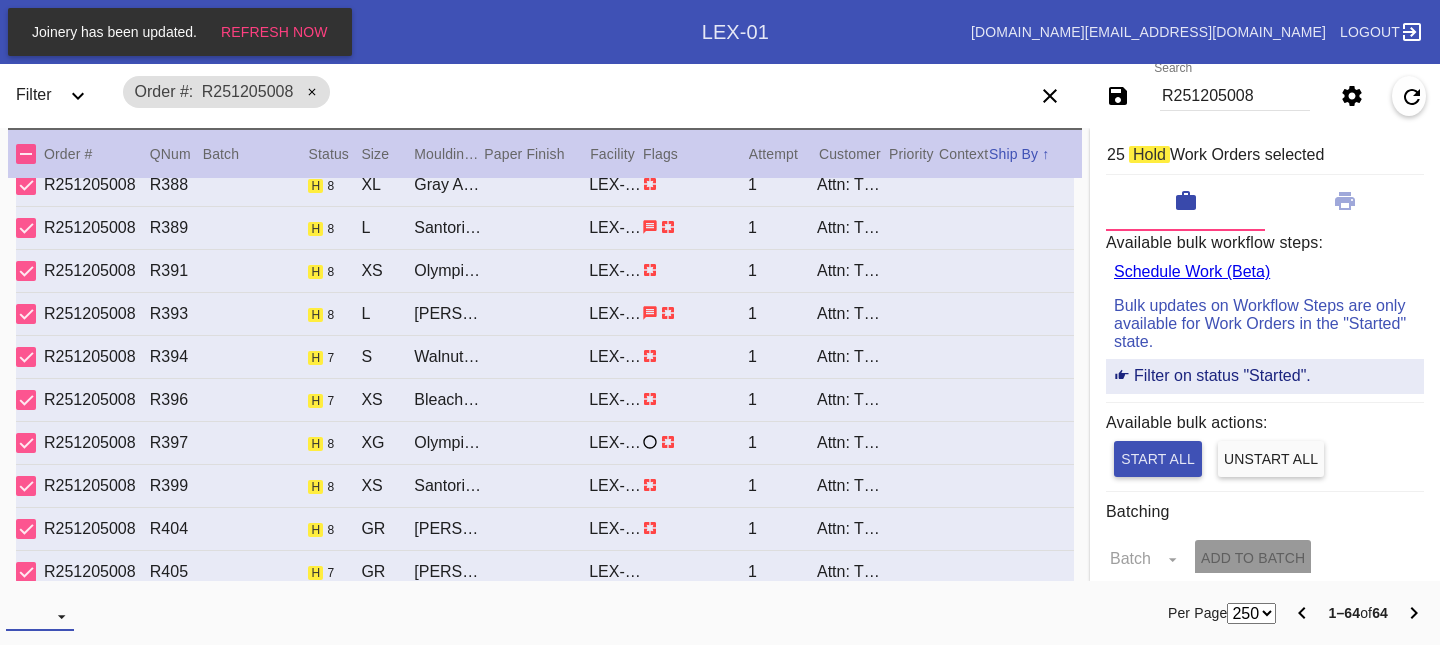 click at bounding box center (40, 616) 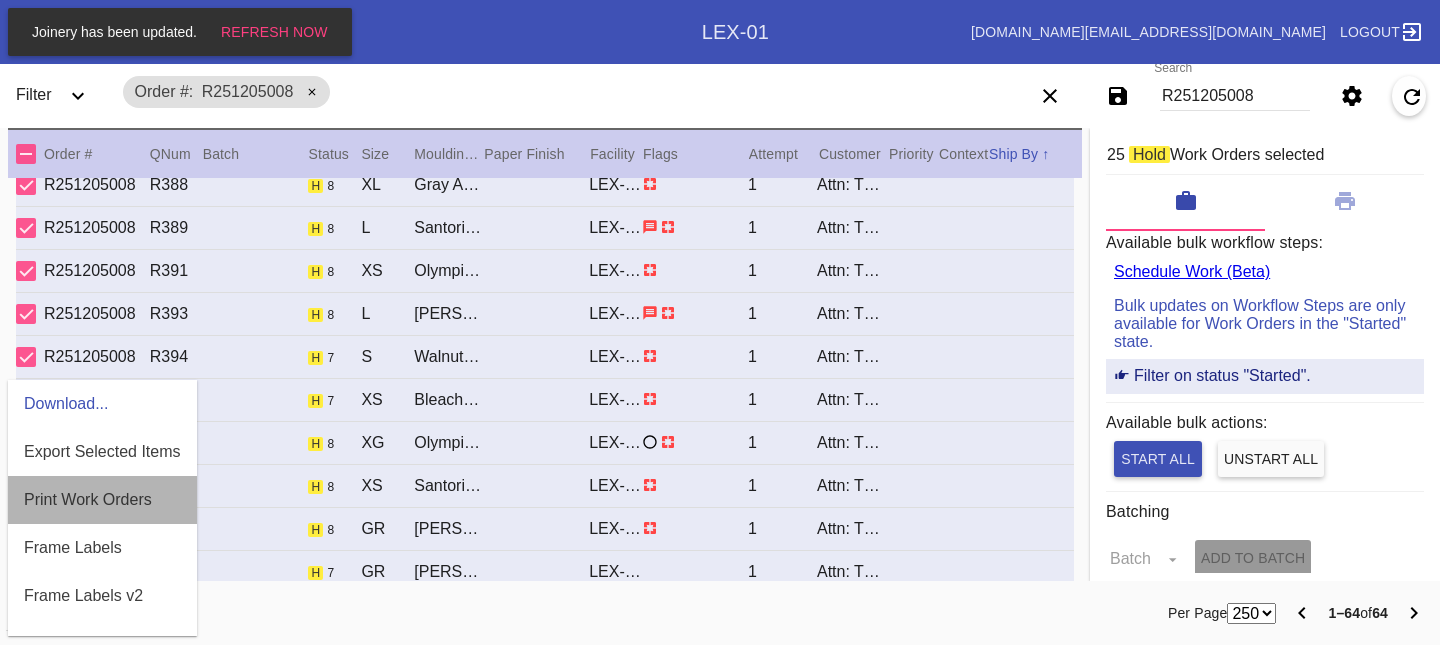 click on "Print Work Orders" at bounding box center (88, 500) 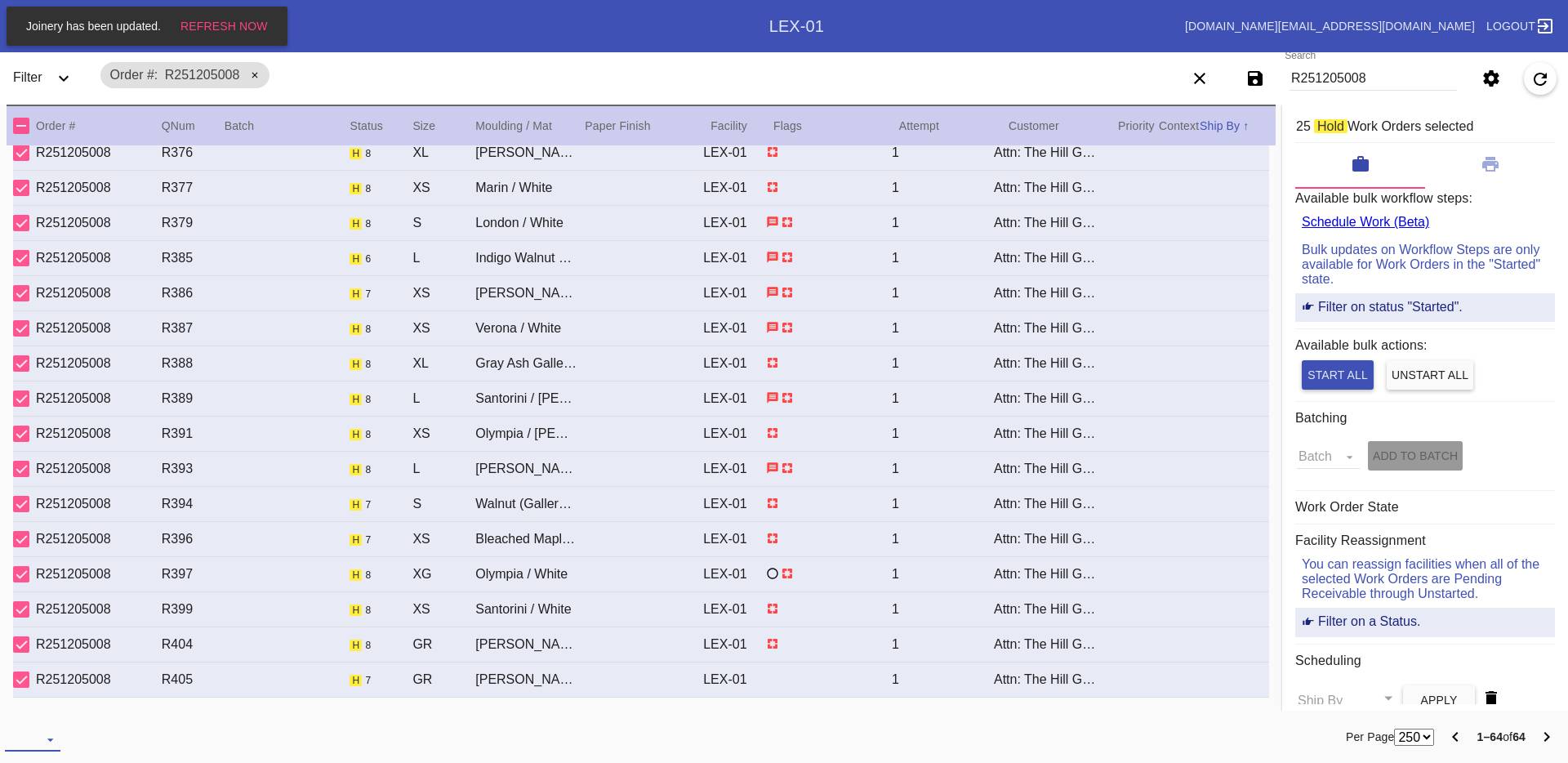 scroll, scrollTop: 1441, scrollLeft: 0, axis: vertical 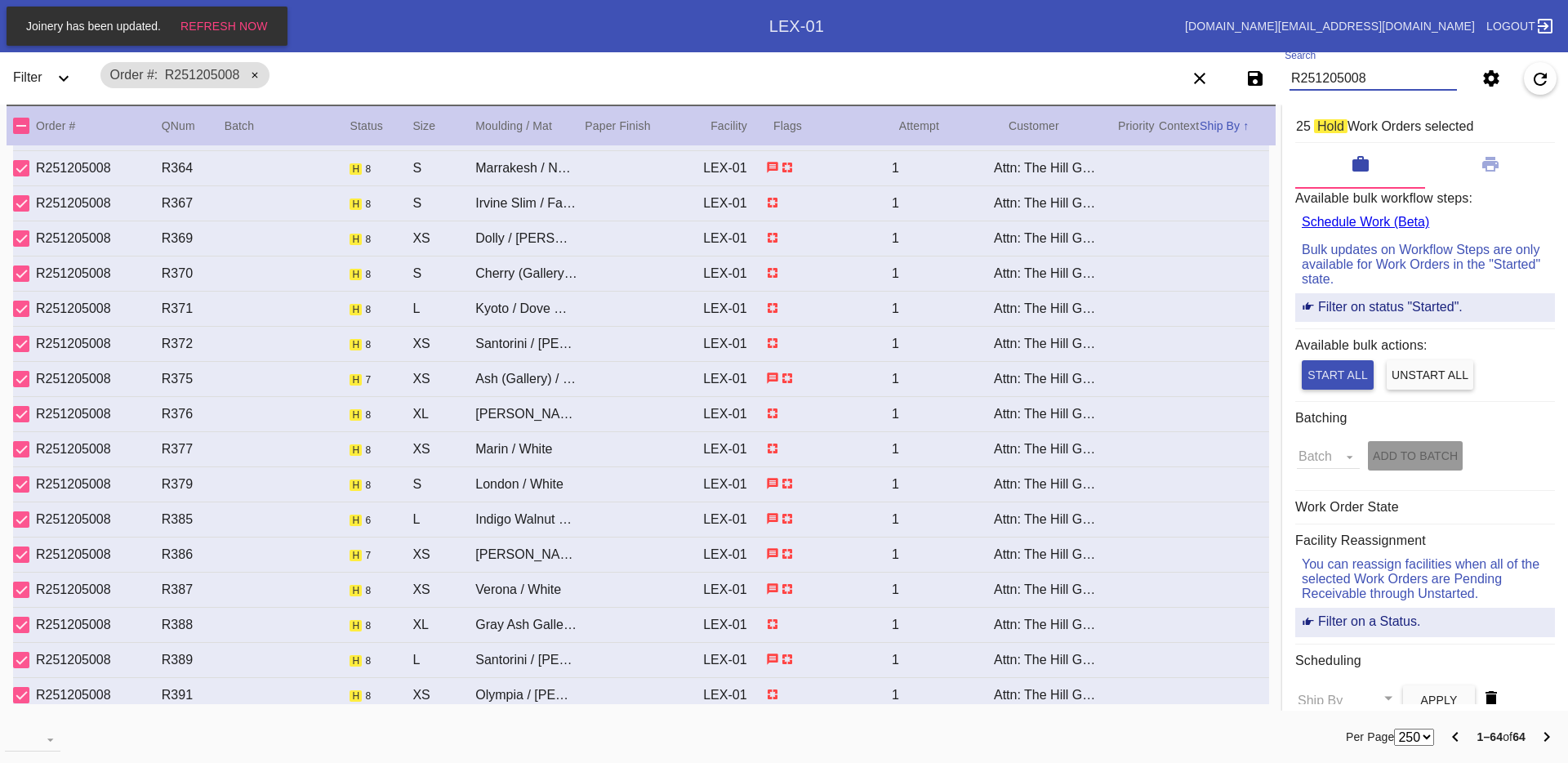 drag, startPoint x: 1427, startPoint y: 75, endPoint x: 1243, endPoint y: 65, distance: 184.27154 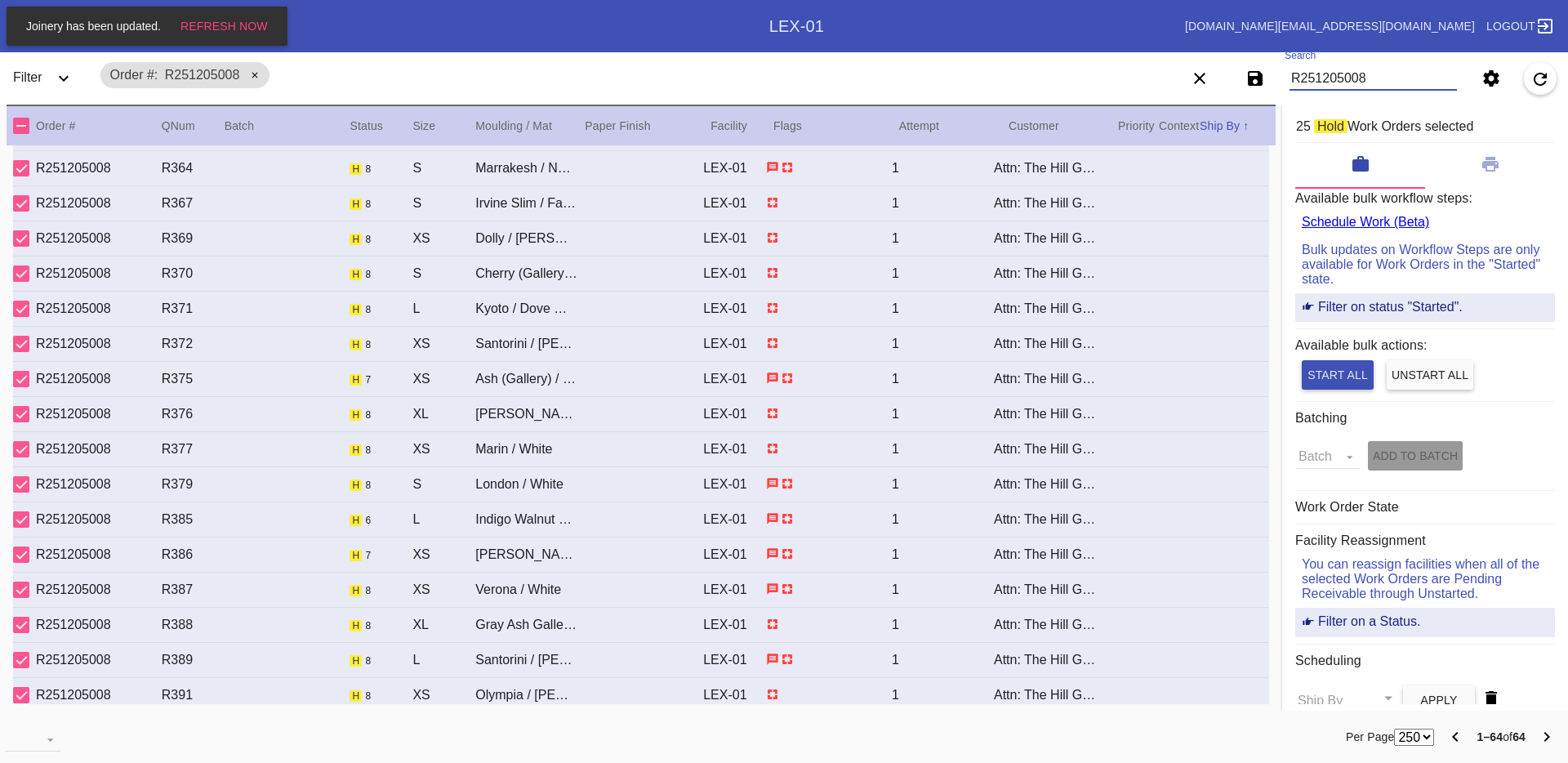 paste on "564612223" 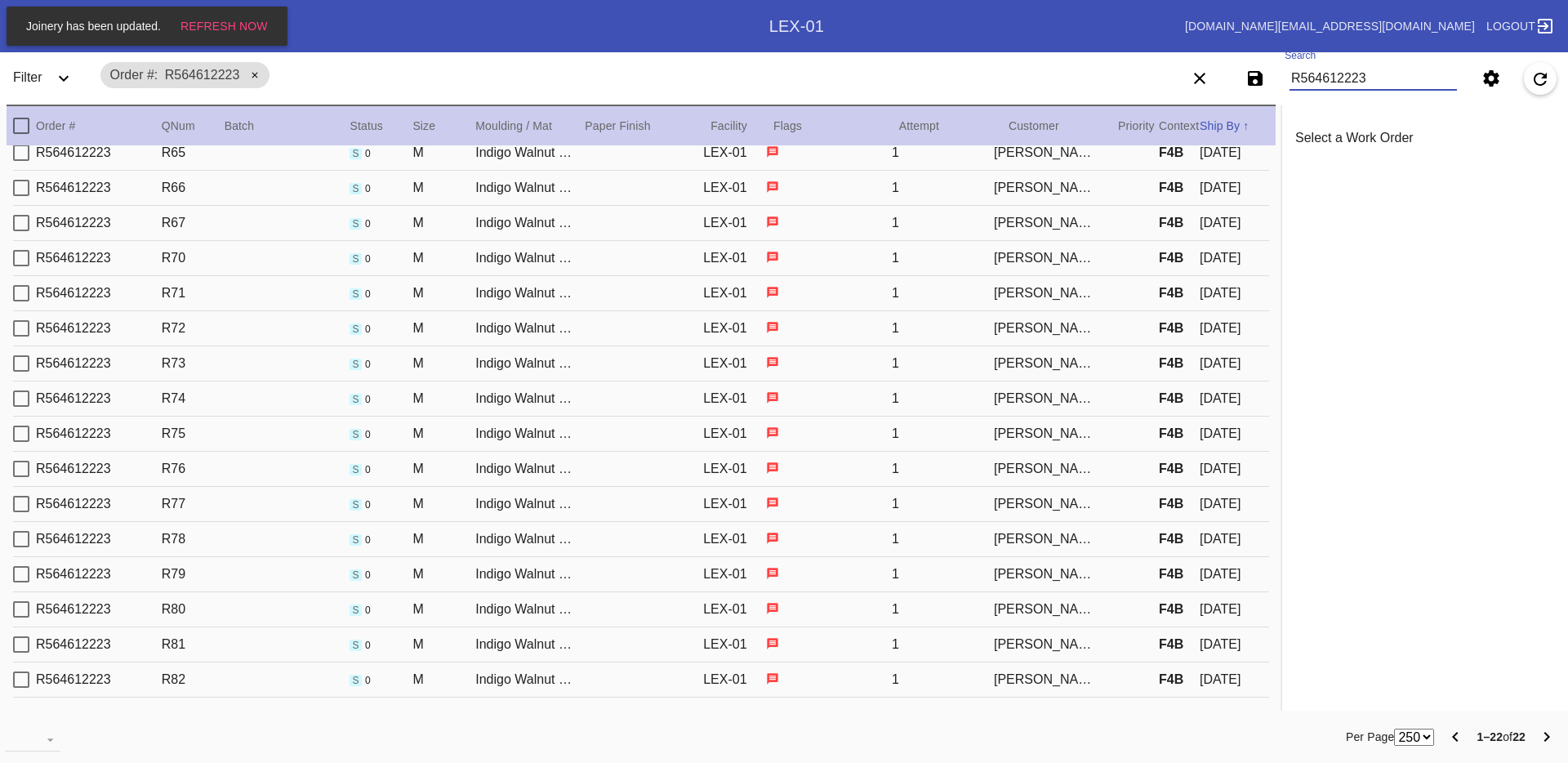 scroll, scrollTop: 0, scrollLeft: 0, axis: both 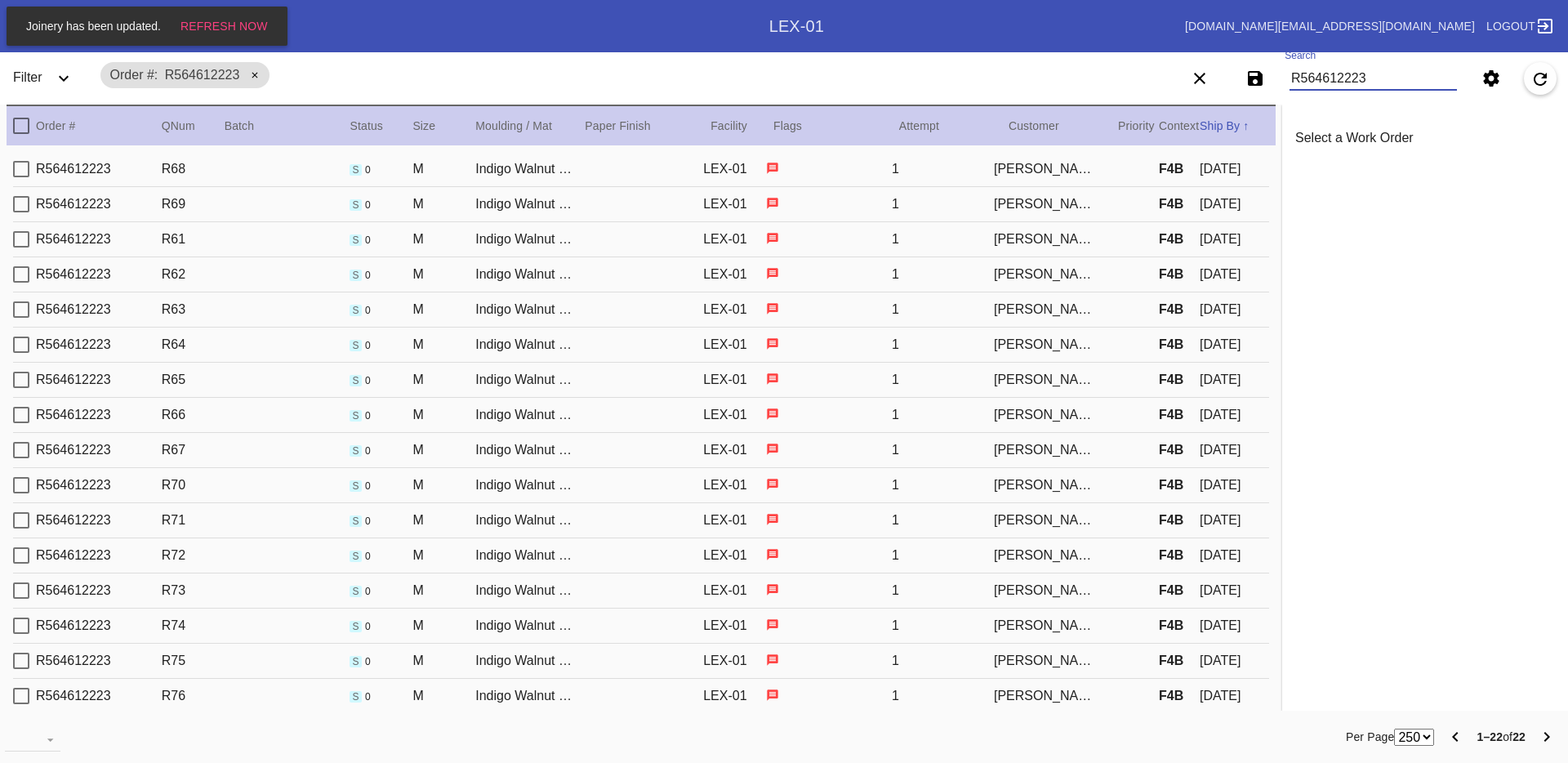 type on "R564612223" 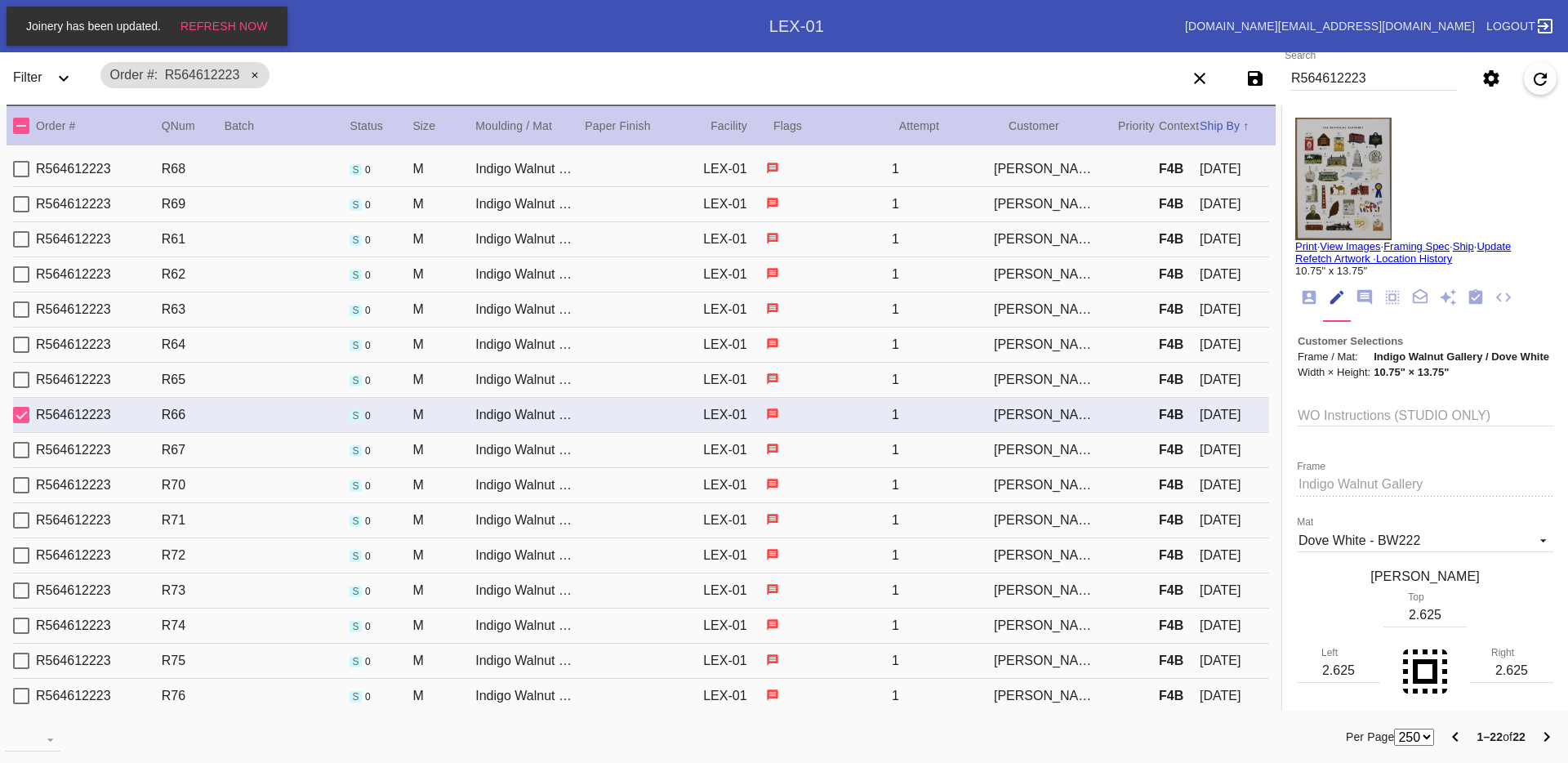 click on "[PERSON_NAME]" at bounding box center [1045, 345] 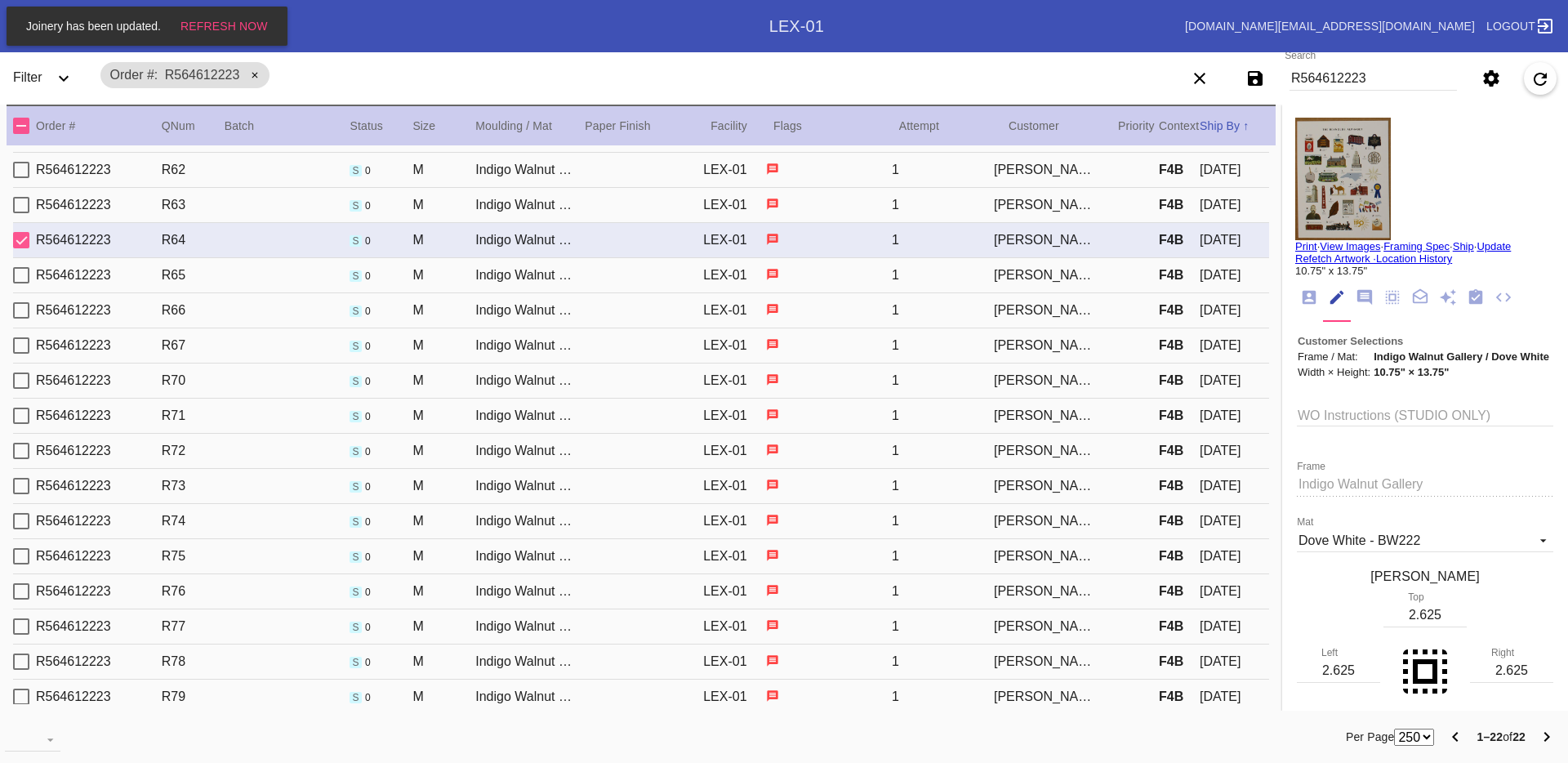 scroll, scrollTop: 0, scrollLeft: 0, axis: both 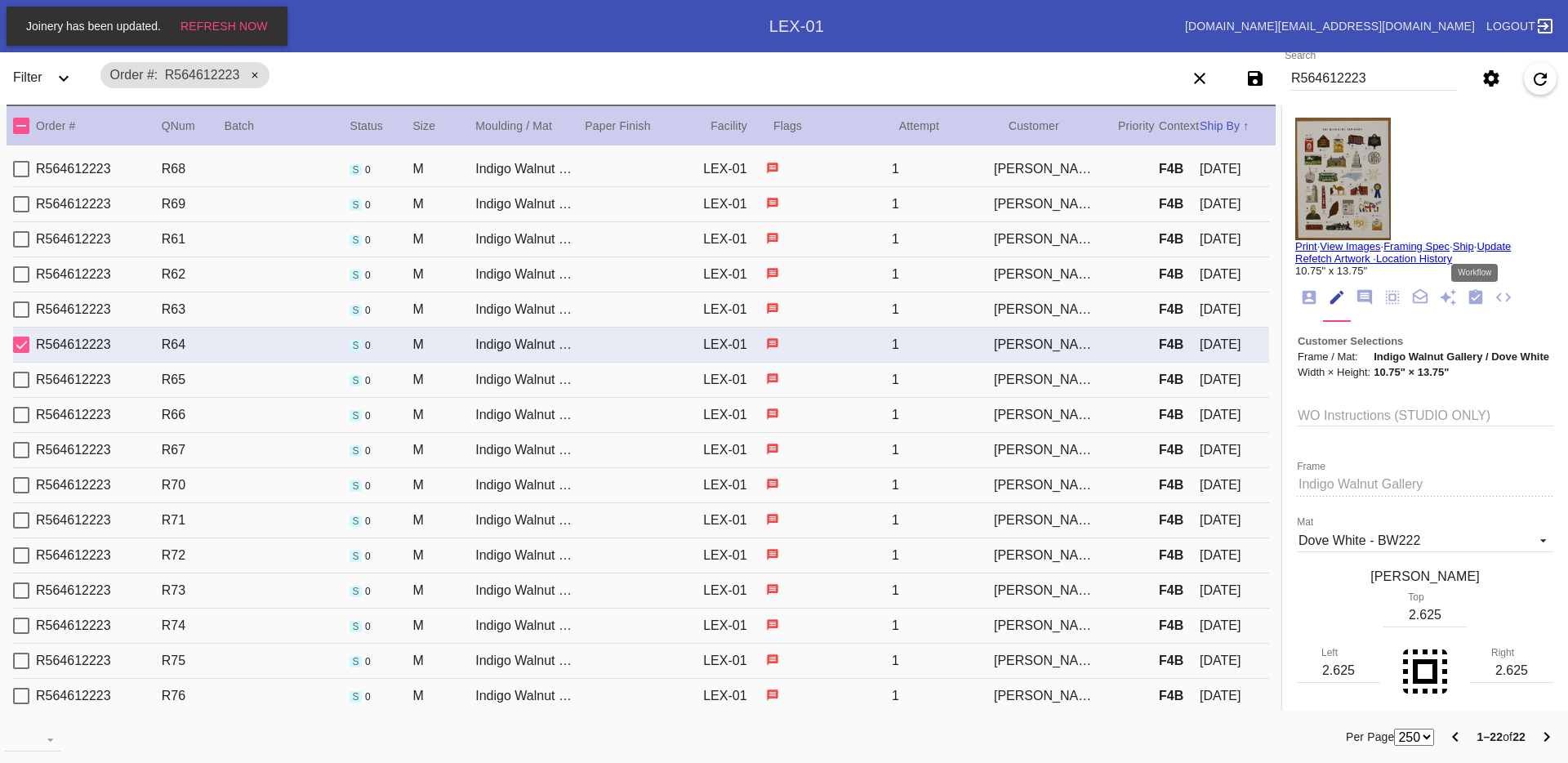 click 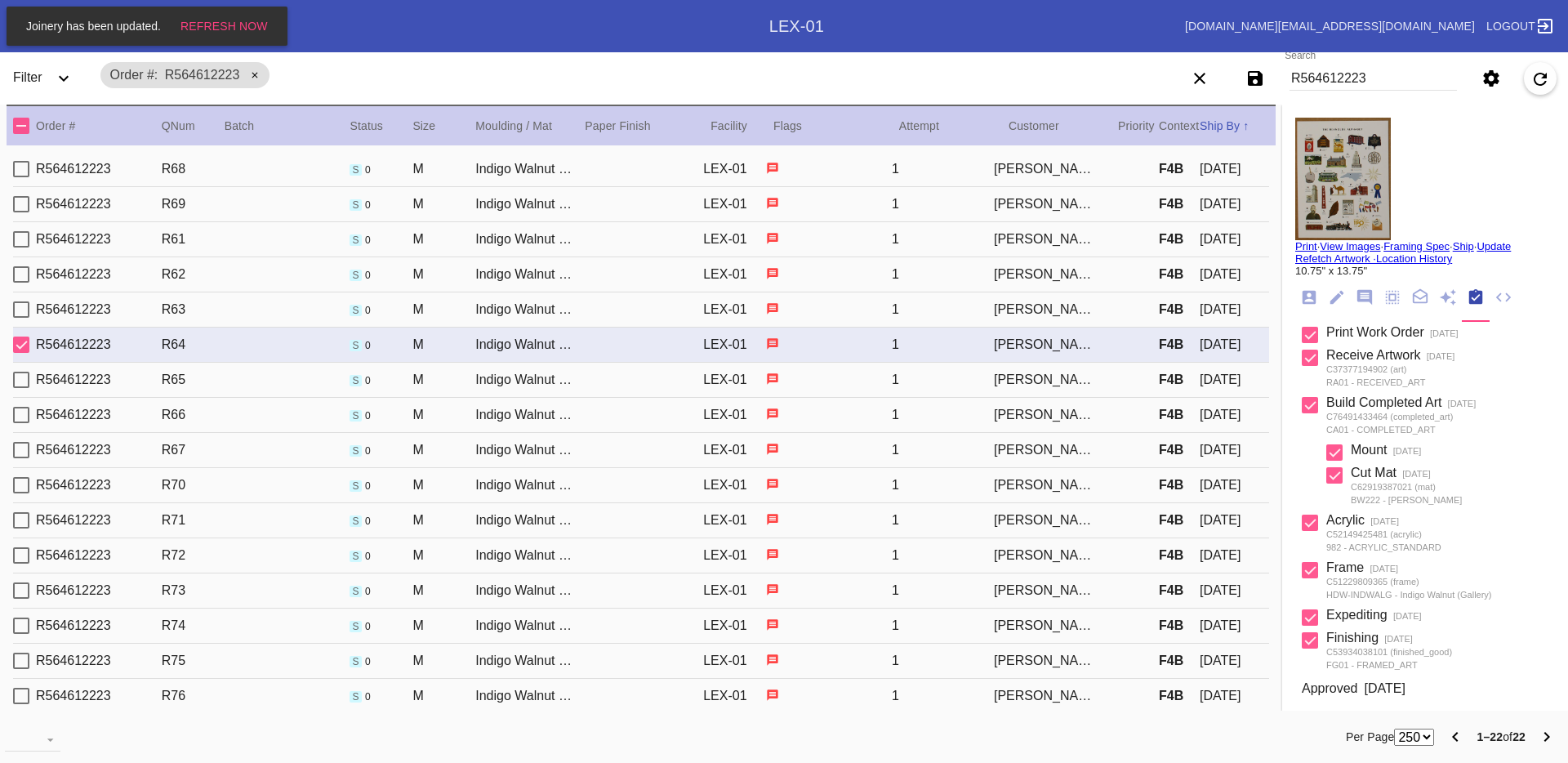 click 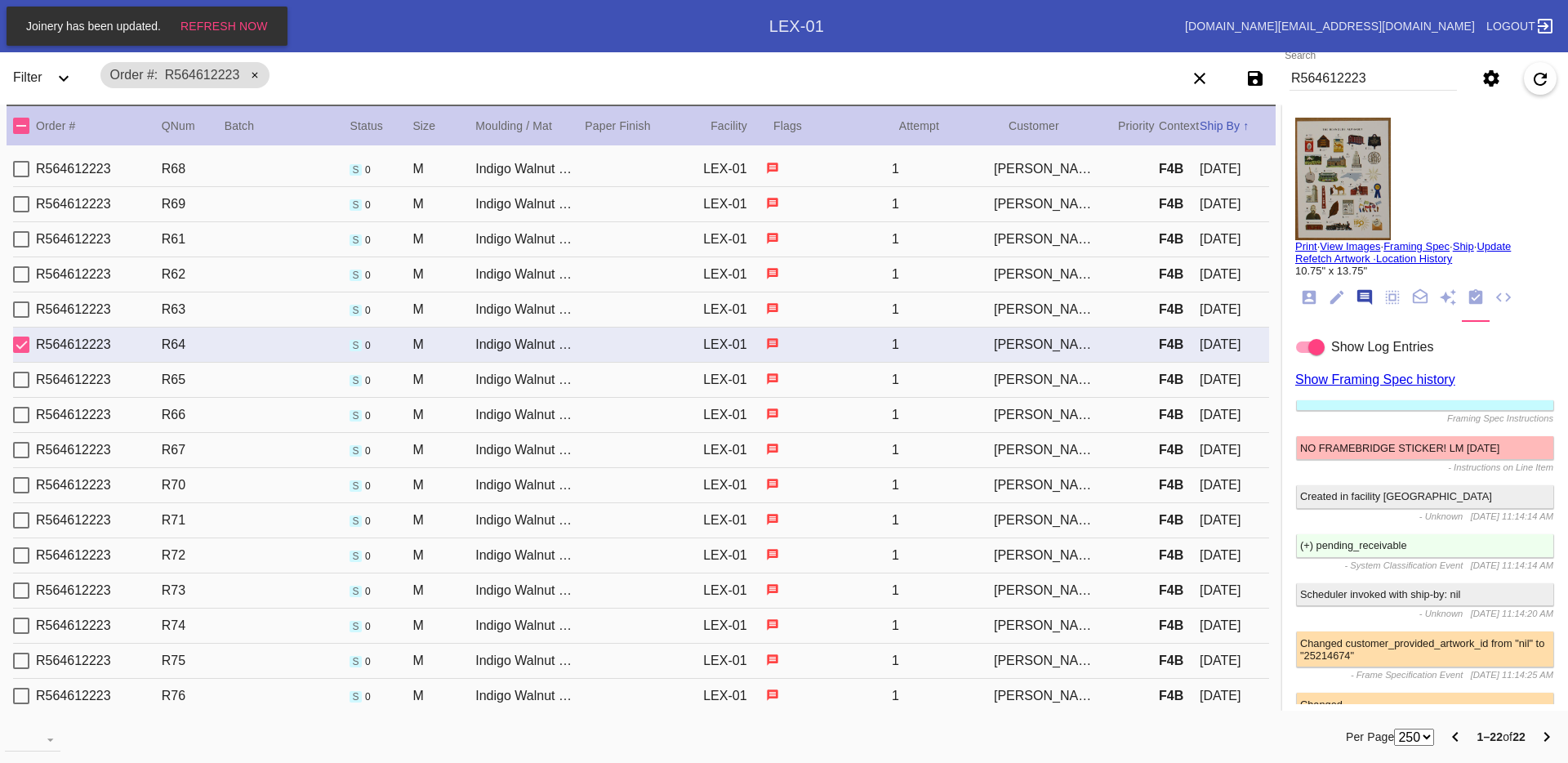 scroll, scrollTop: 100, scrollLeft: 0, axis: vertical 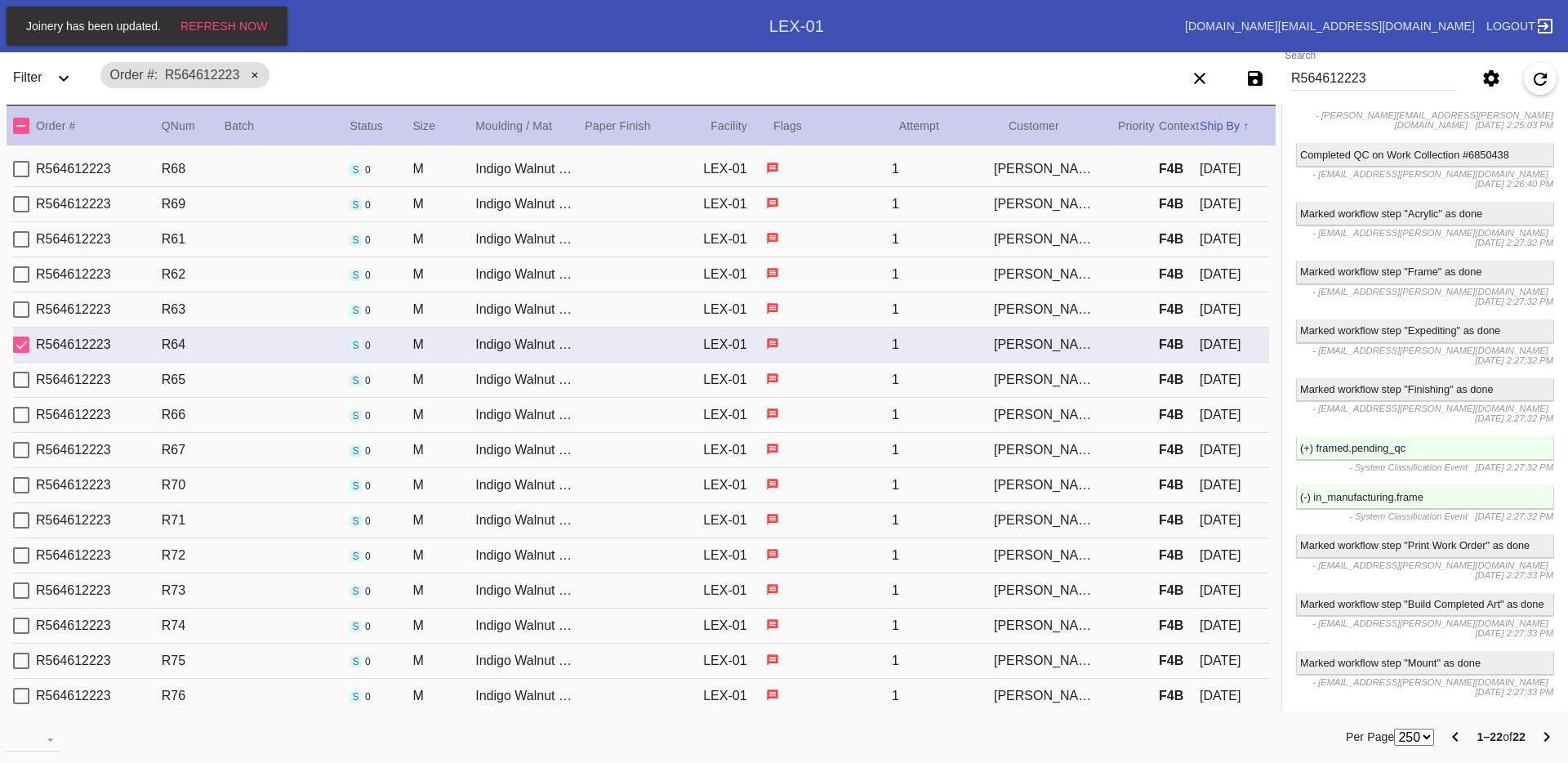 click on "F4B" at bounding box center [1171, 379] 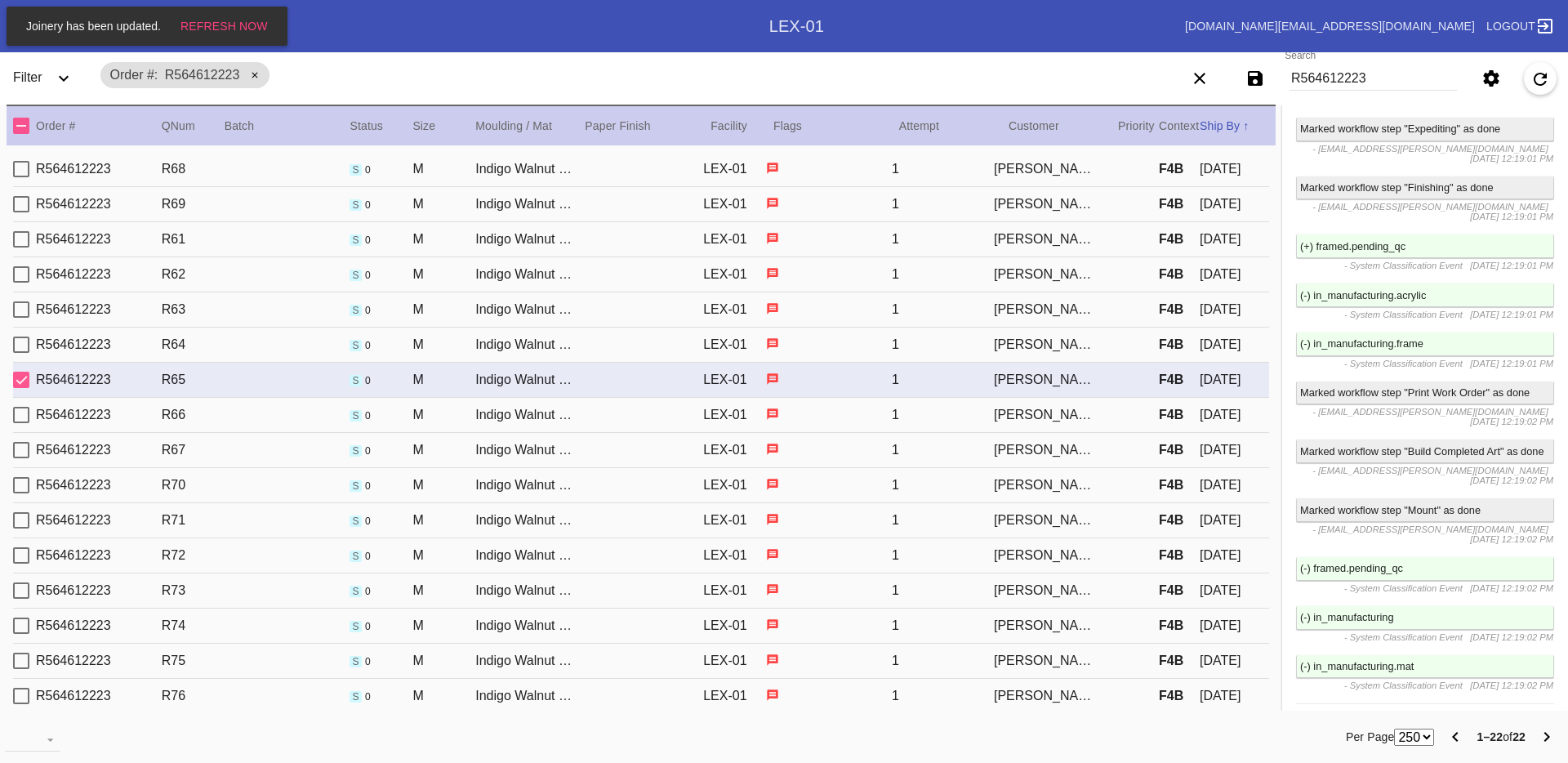 scroll, scrollTop: 3160, scrollLeft: 0, axis: vertical 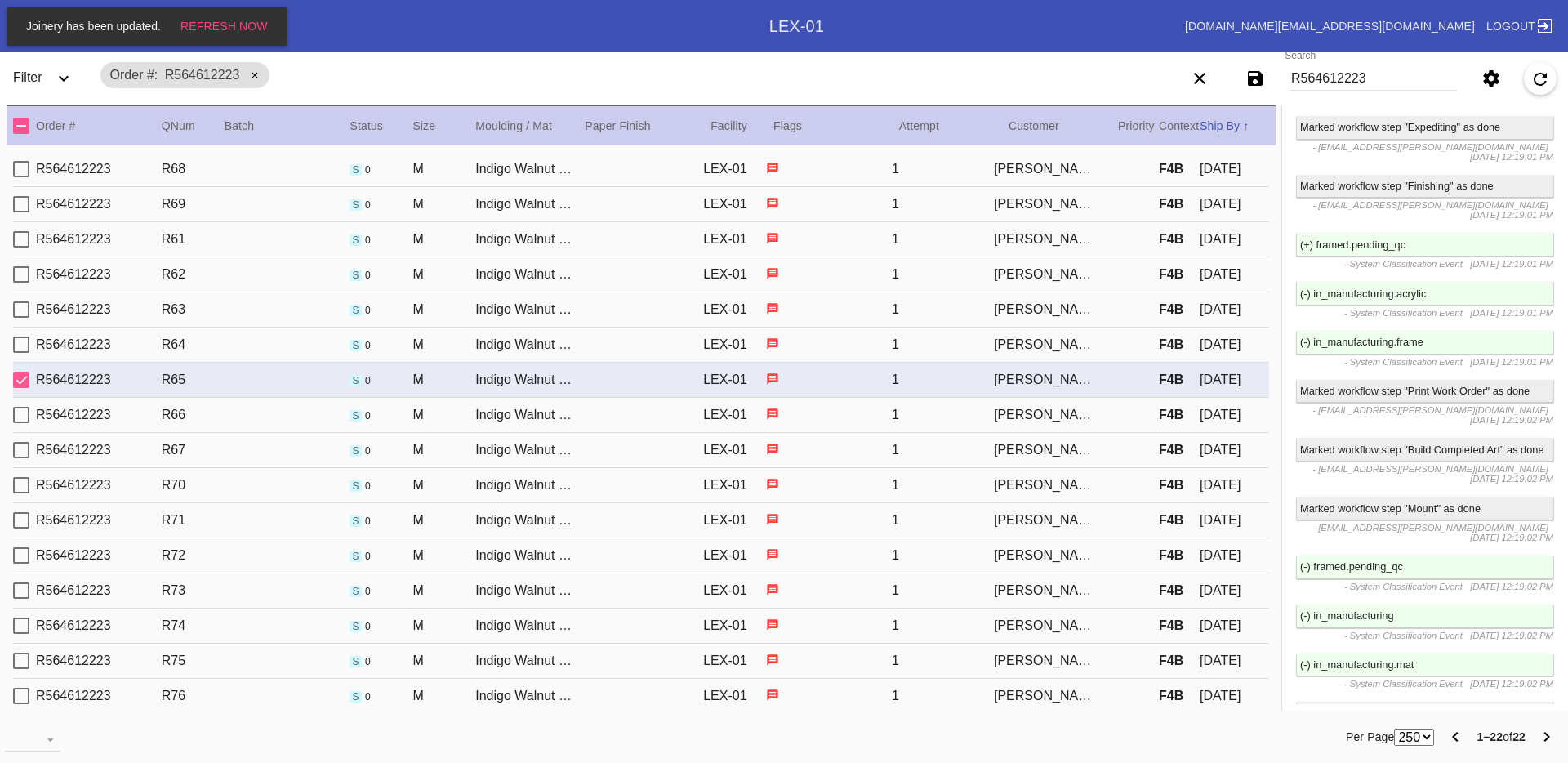 click on "R564612223 R62 s   0 M Indigo Walnut Gallery / Dove White LEX-01 1 [PERSON_NAME]
F4B [DATE]" at bounding box center (641, 274) 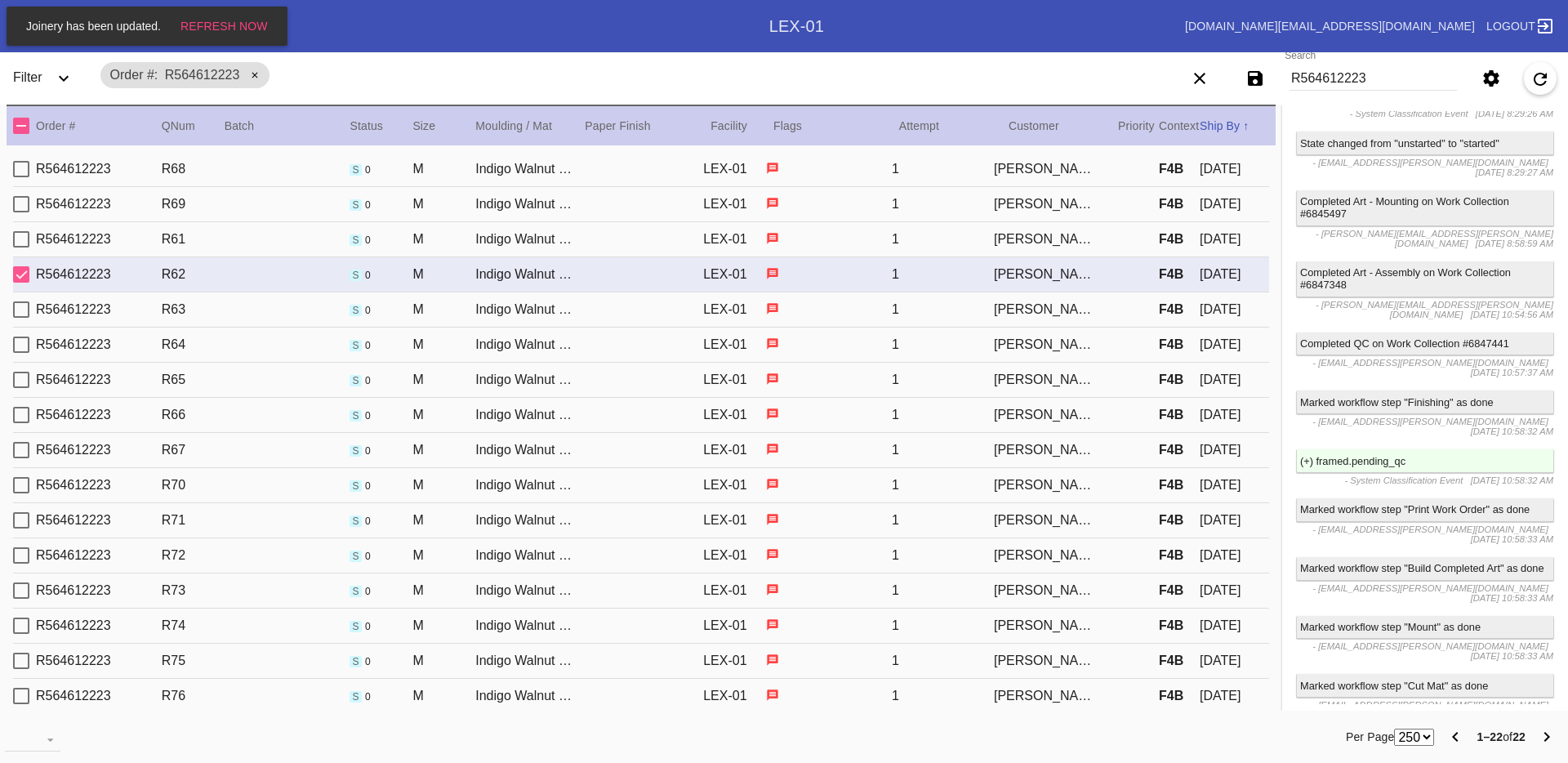 scroll, scrollTop: 2718, scrollLeft: 0, axis: vertical 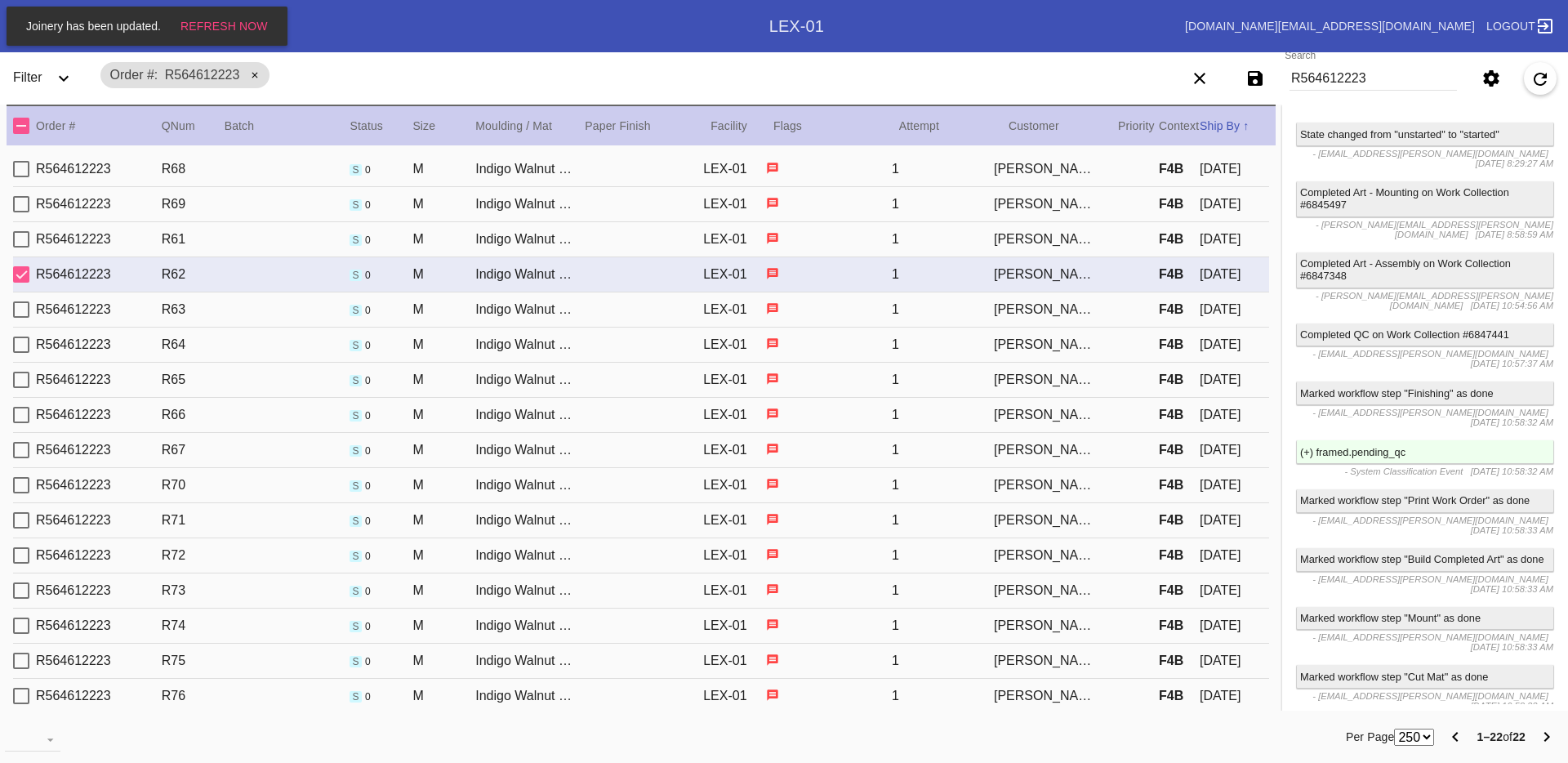click on "[PERSON_NAME]" at bounding box center (1045, 485) 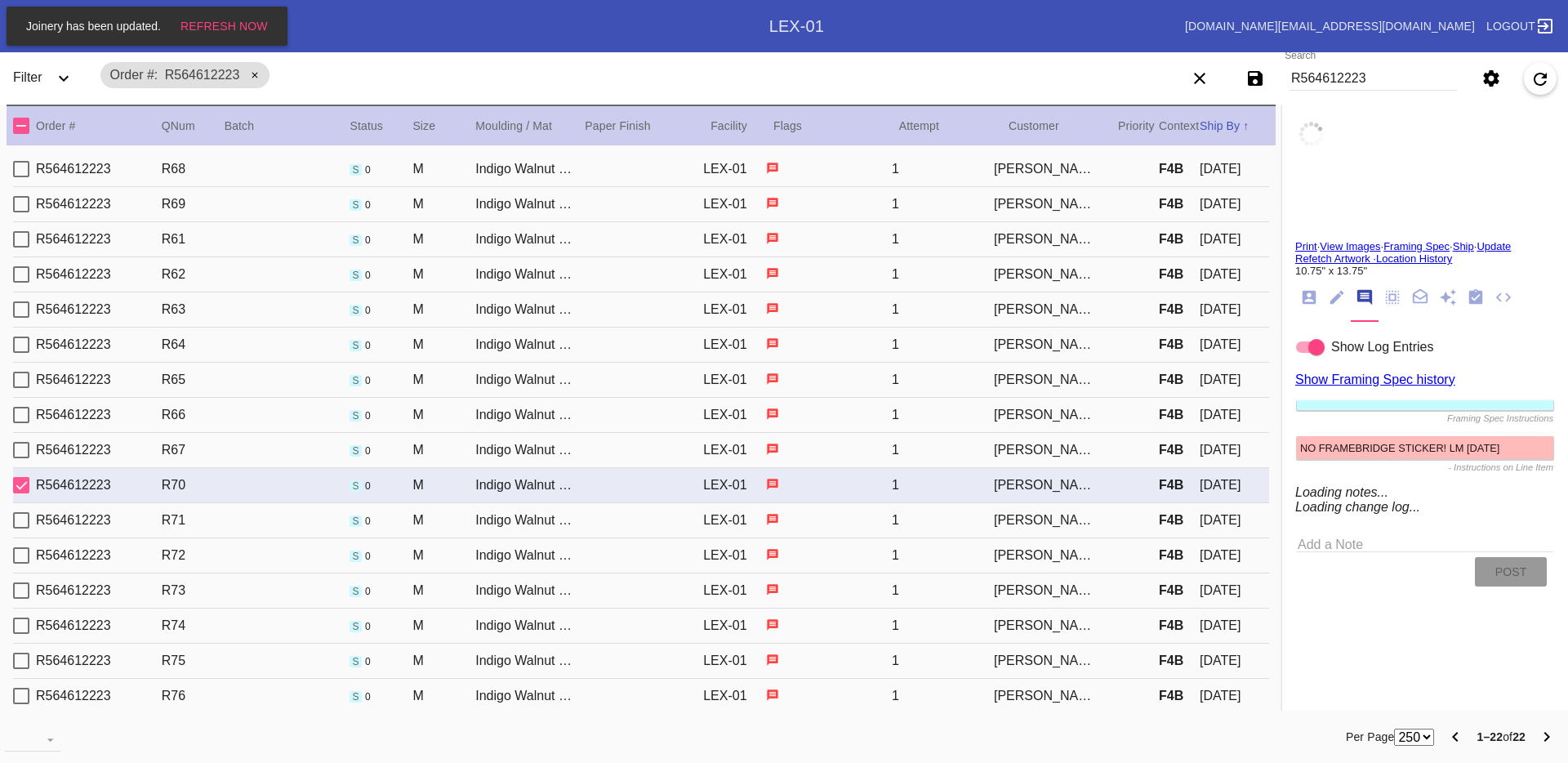 scroll, scrollTop: 0, scrollLeft: 0, axis: both 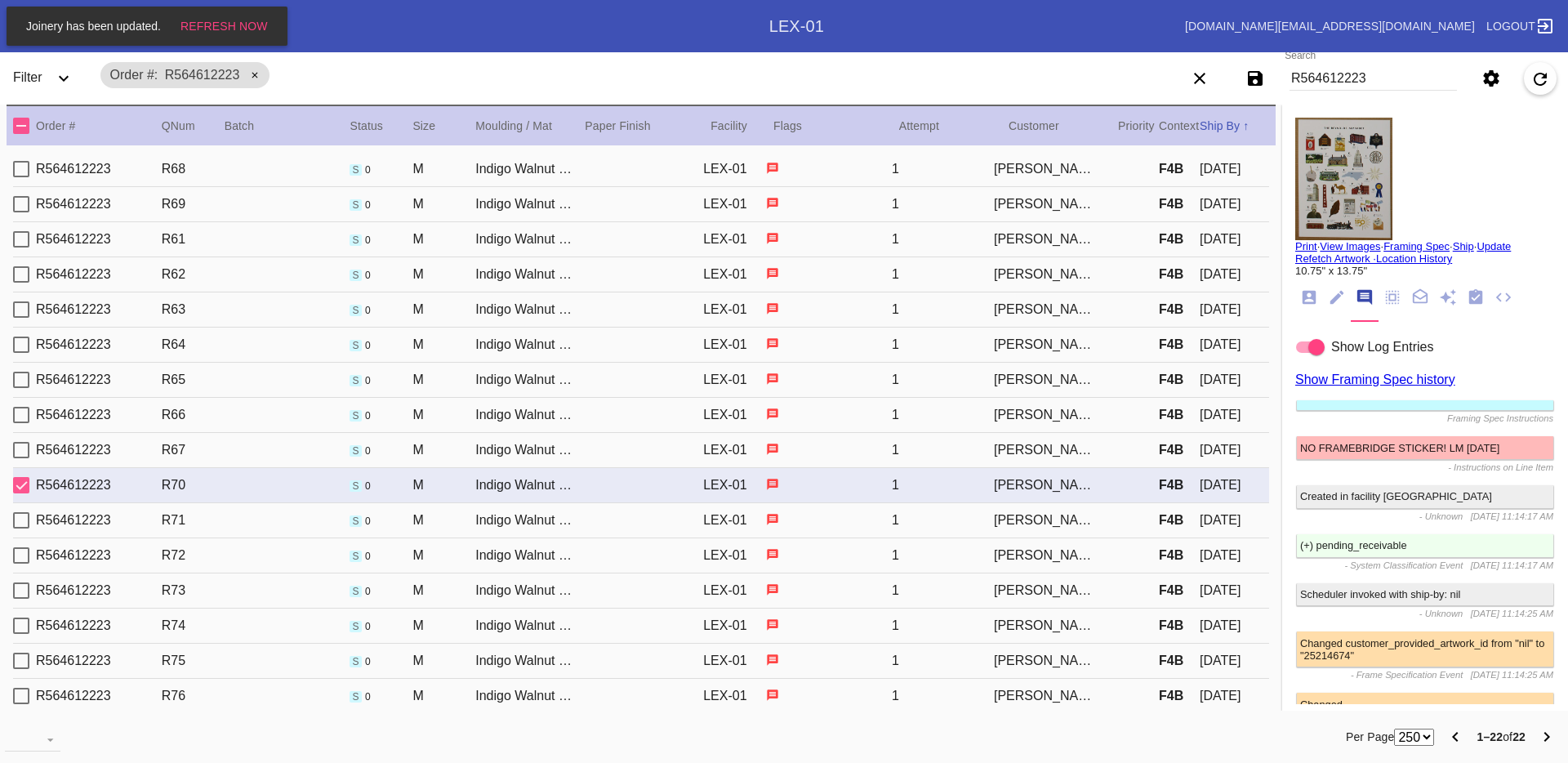 click on "R564612223 R71 s   0 M Indigo Walnut Gallery / Dove White LEX-01 1 [PERSON_NAME]
F4B [DATE]" at bounding box center [641, 520] 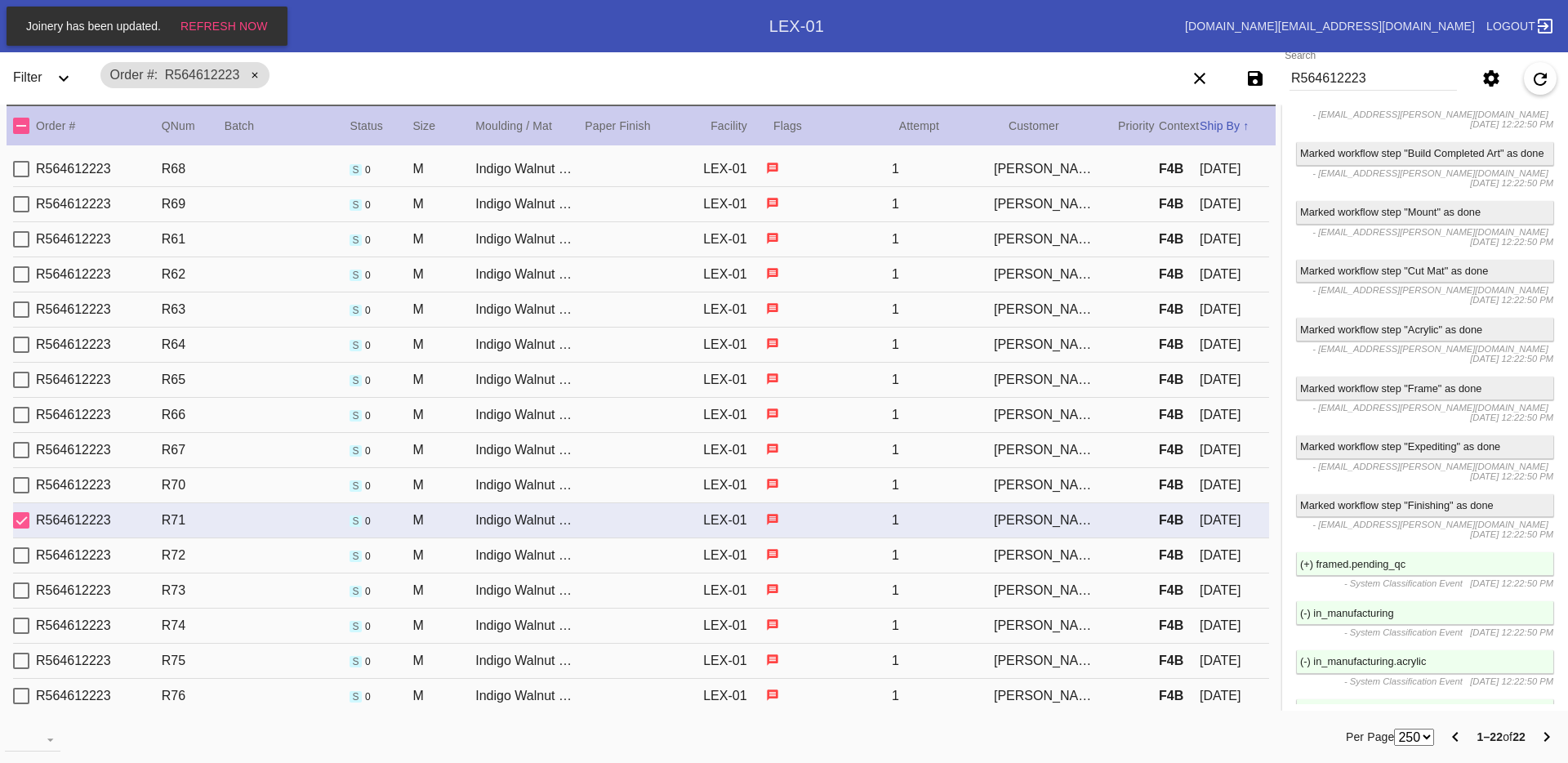 scroll, scrollTop: 3085, scrollLeft: 0, axis: vertical 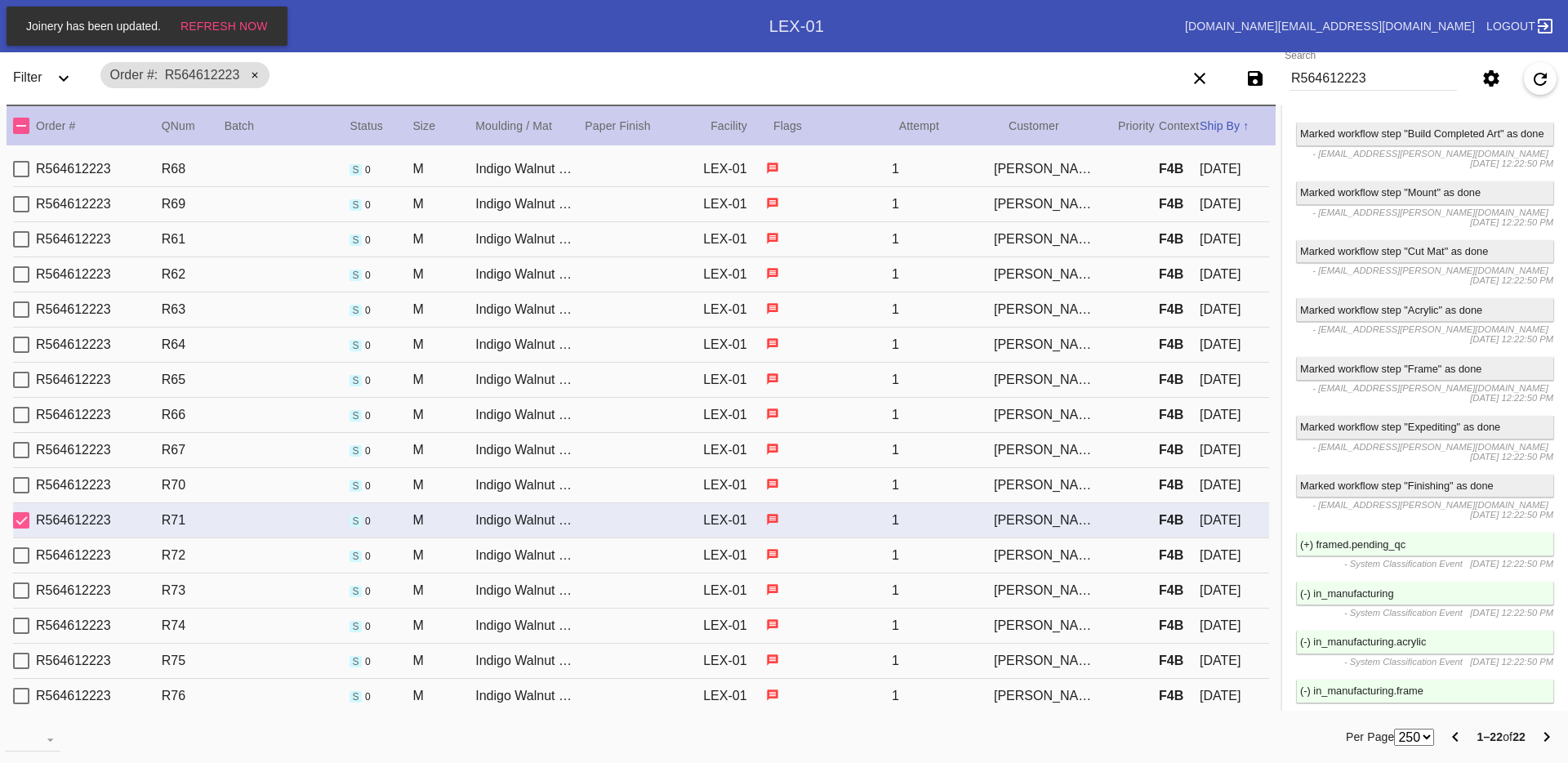 click on "R564612223 R75 s   0 M Indigo Walnut Gallery / Dove White LEX-01 1 [PERSON_NAME]
F4B [DATE]" at bounding box center (641, 661) 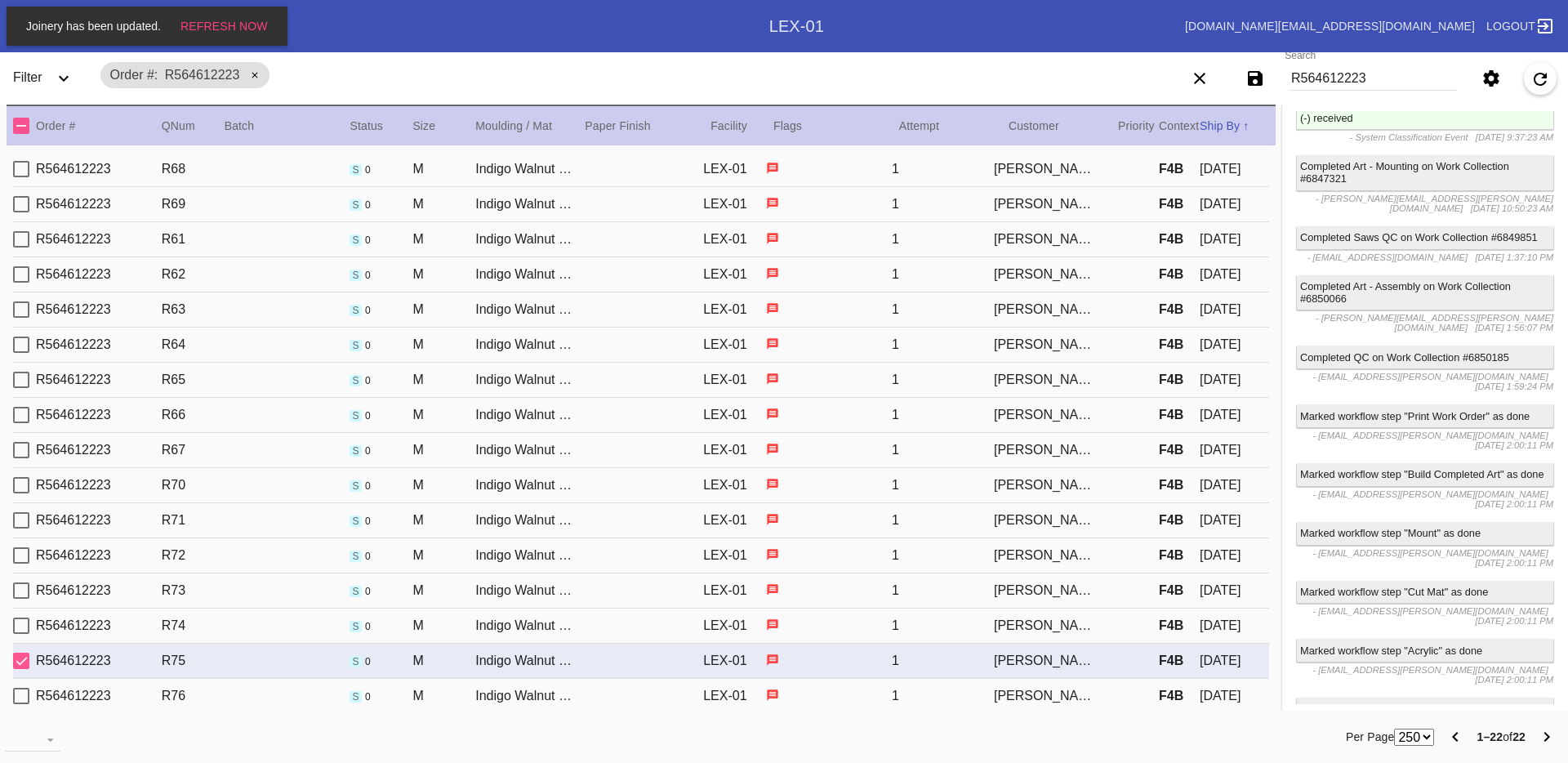 scroll, scrollTop: 2751, scrollLeft: 0, axis: vertical 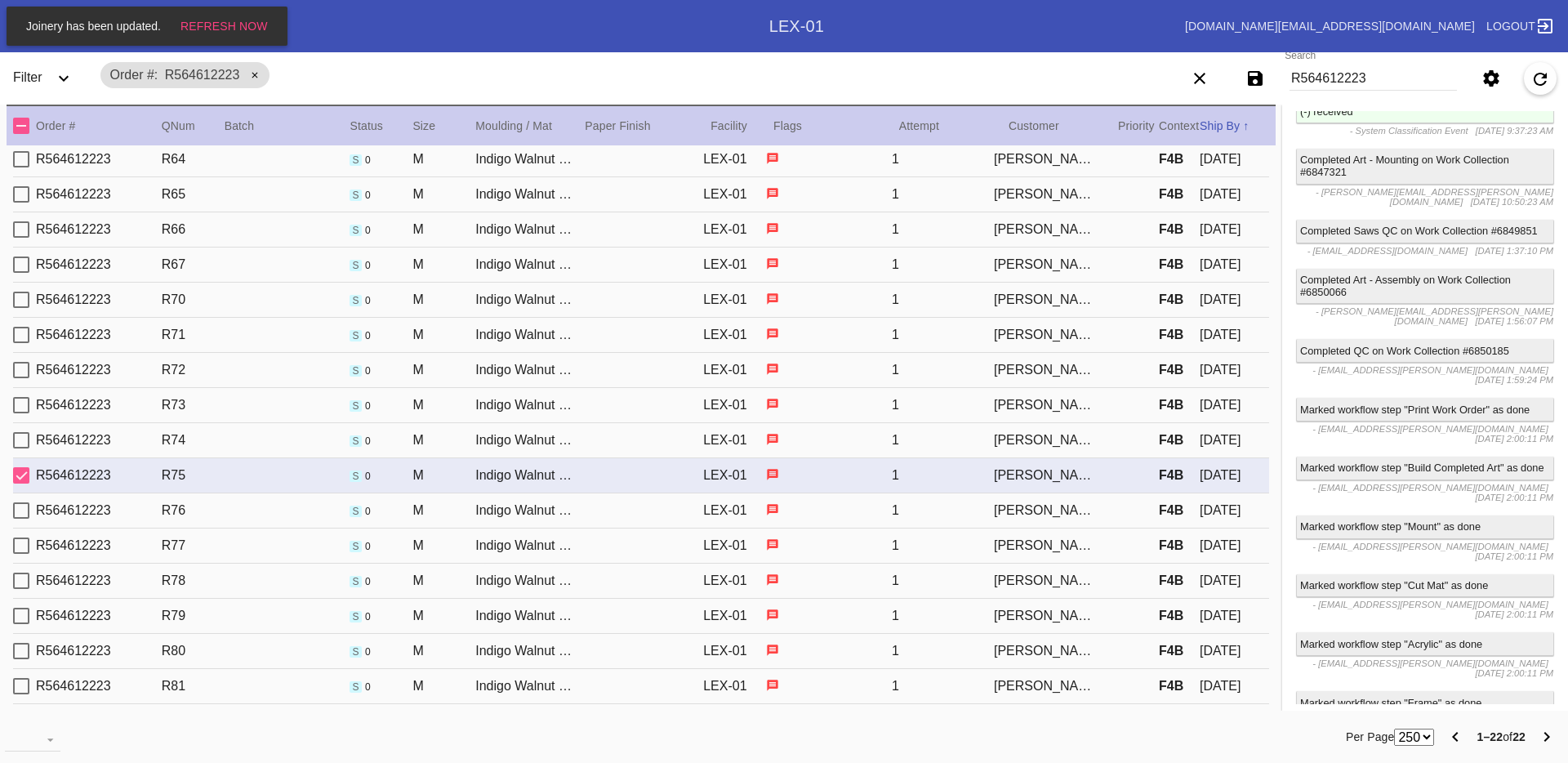 click on "[PERSON_NAME]" at bounding box center [1045, 581] 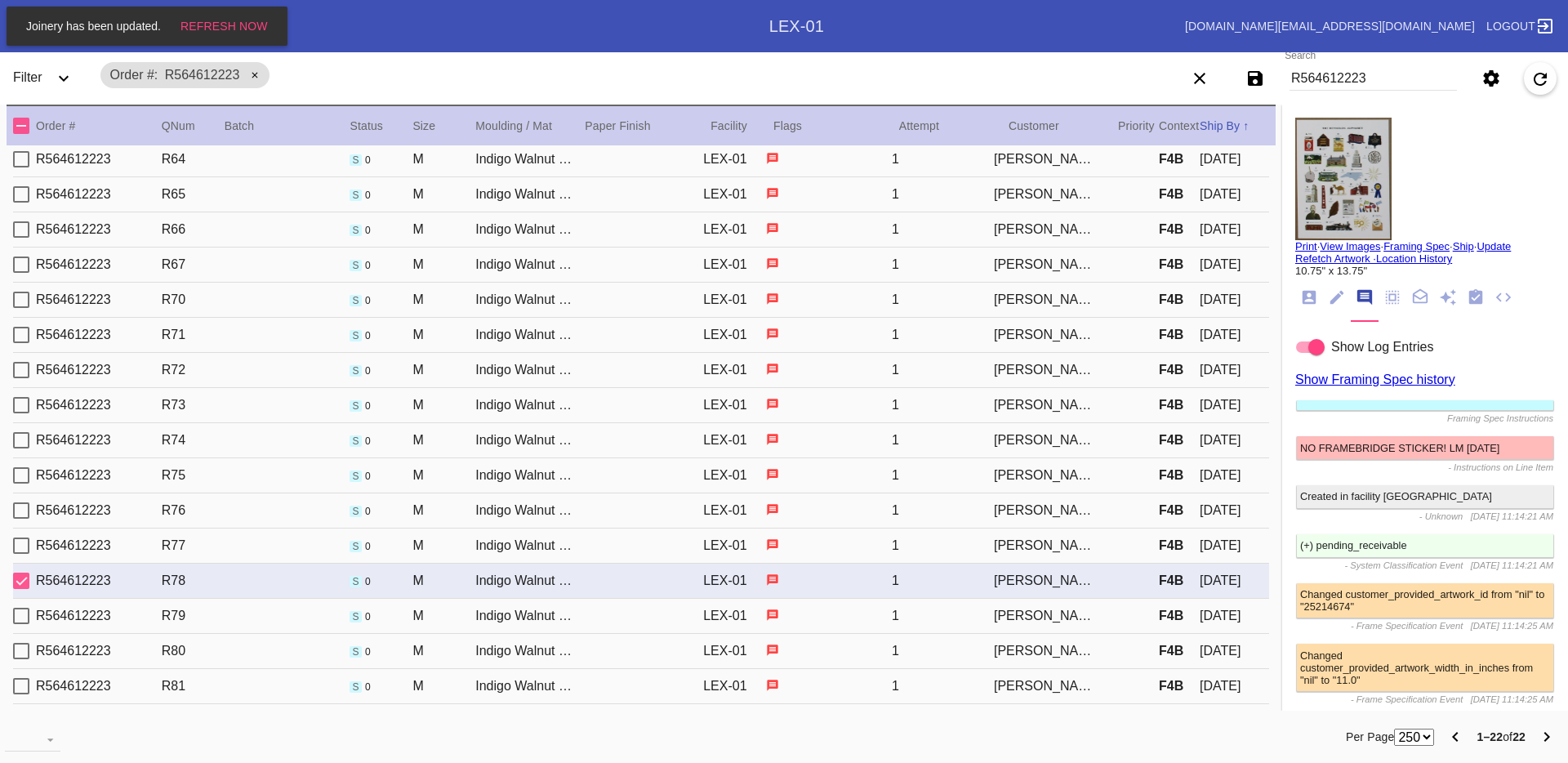 scroll, scrollTop: 2, scrollLeft: 0, axis: vertical 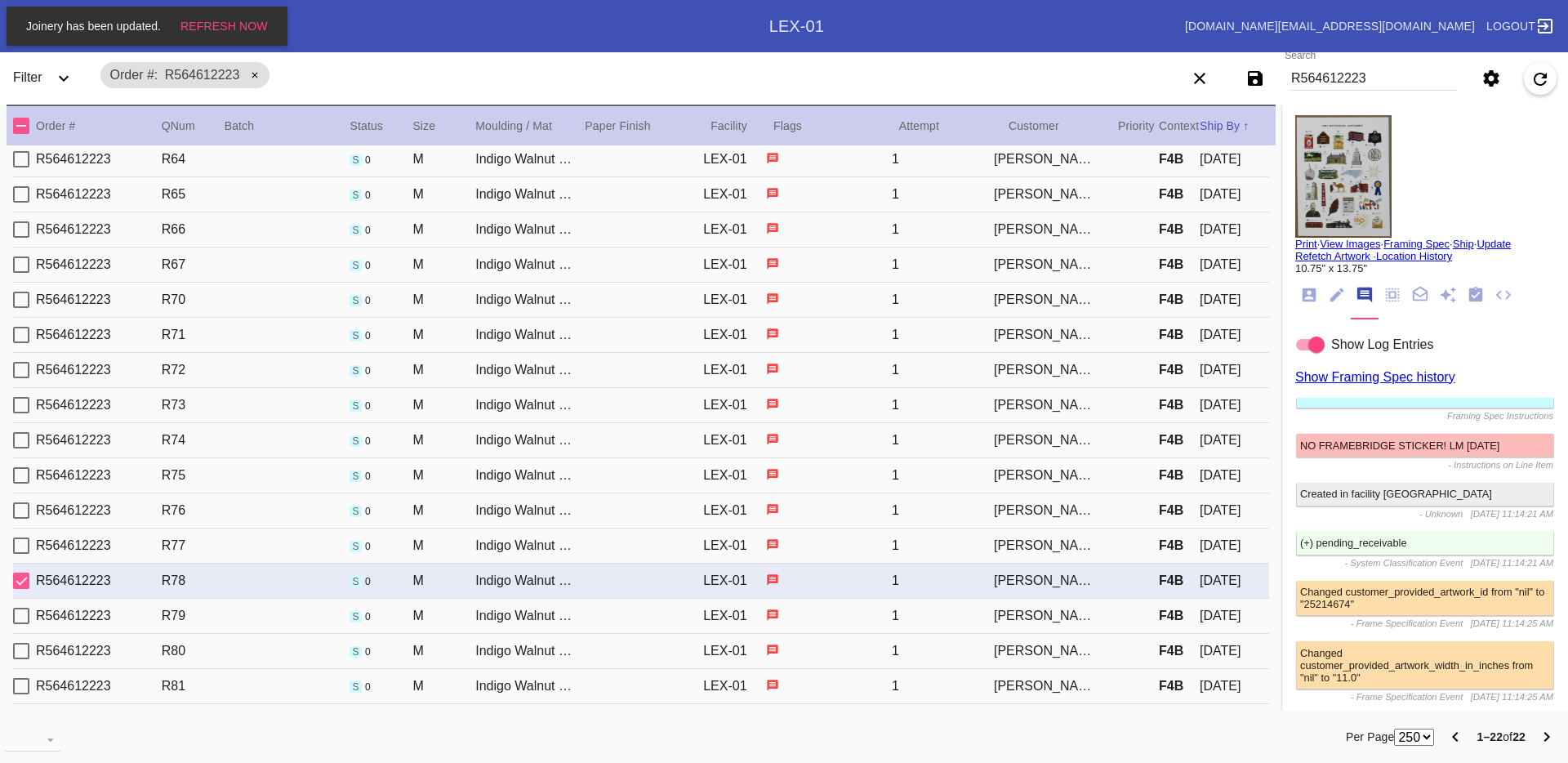 click on "R564612223 R67 s   0 M Indigo Walnut Gallery / Dove White LEX-01 1 [PERSON_NAME]
F4B [DATE]" at bounding box center (641, 265) 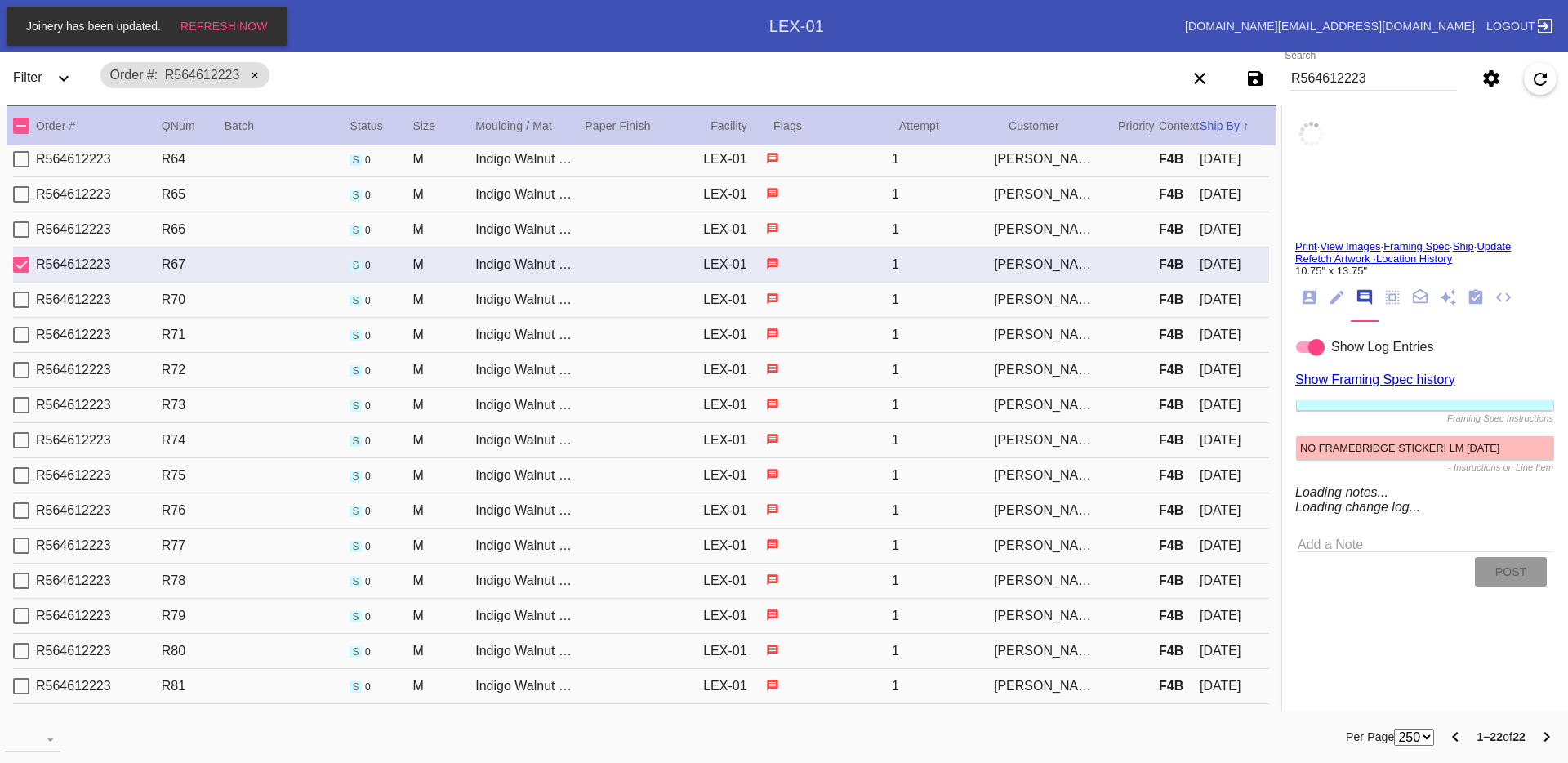 scroll, scrollTop: 0, scrollLeft: 0, axis: both 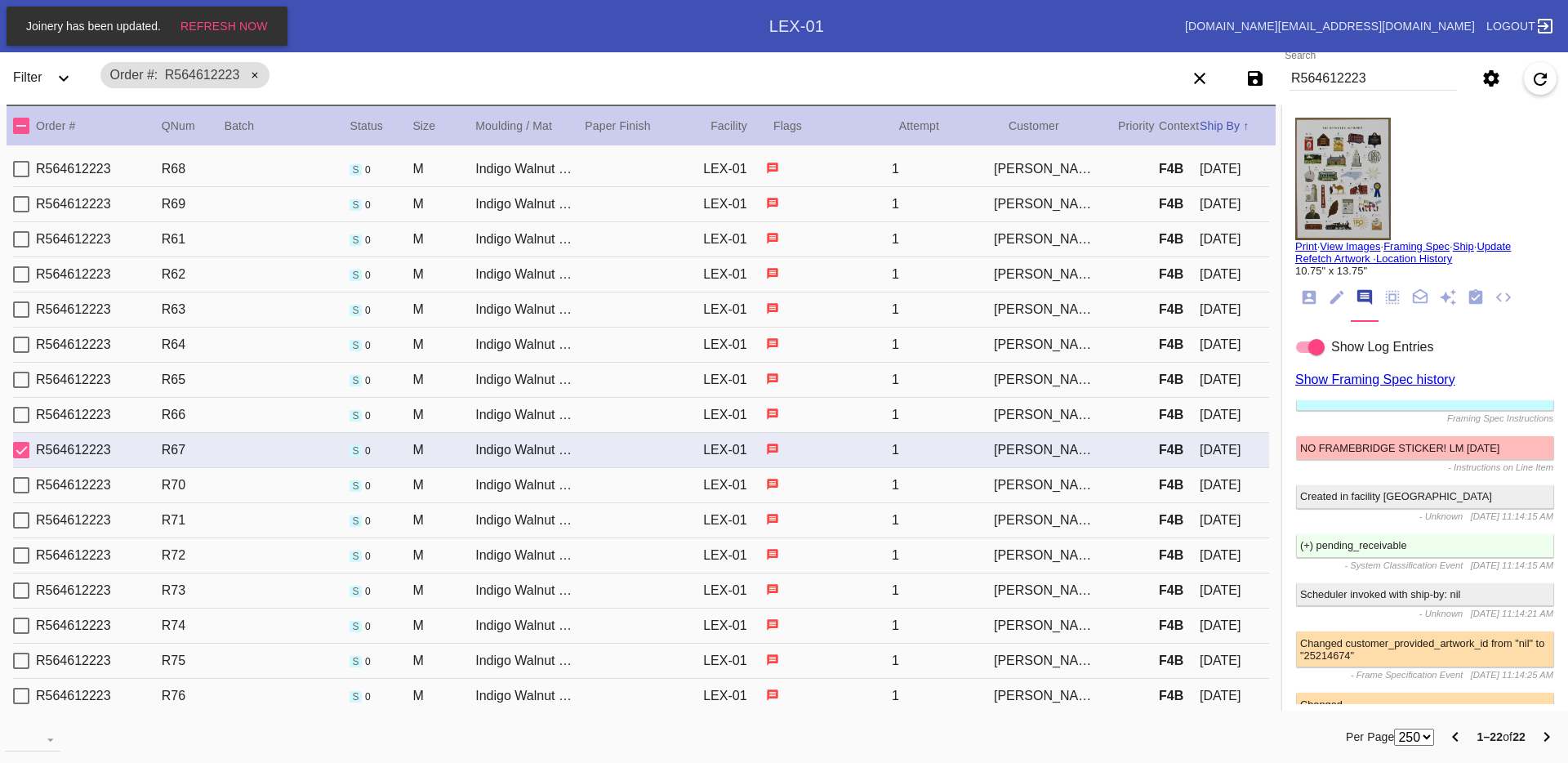 click on "Order #  QNum Batch  Status
Size
↑
↓
Moulding / Mat Paper Finish  Facility Flags Attempt Customer
Priority
↑
↓
Context
Ship By
↑
↓" at bounding box center [641, 125] 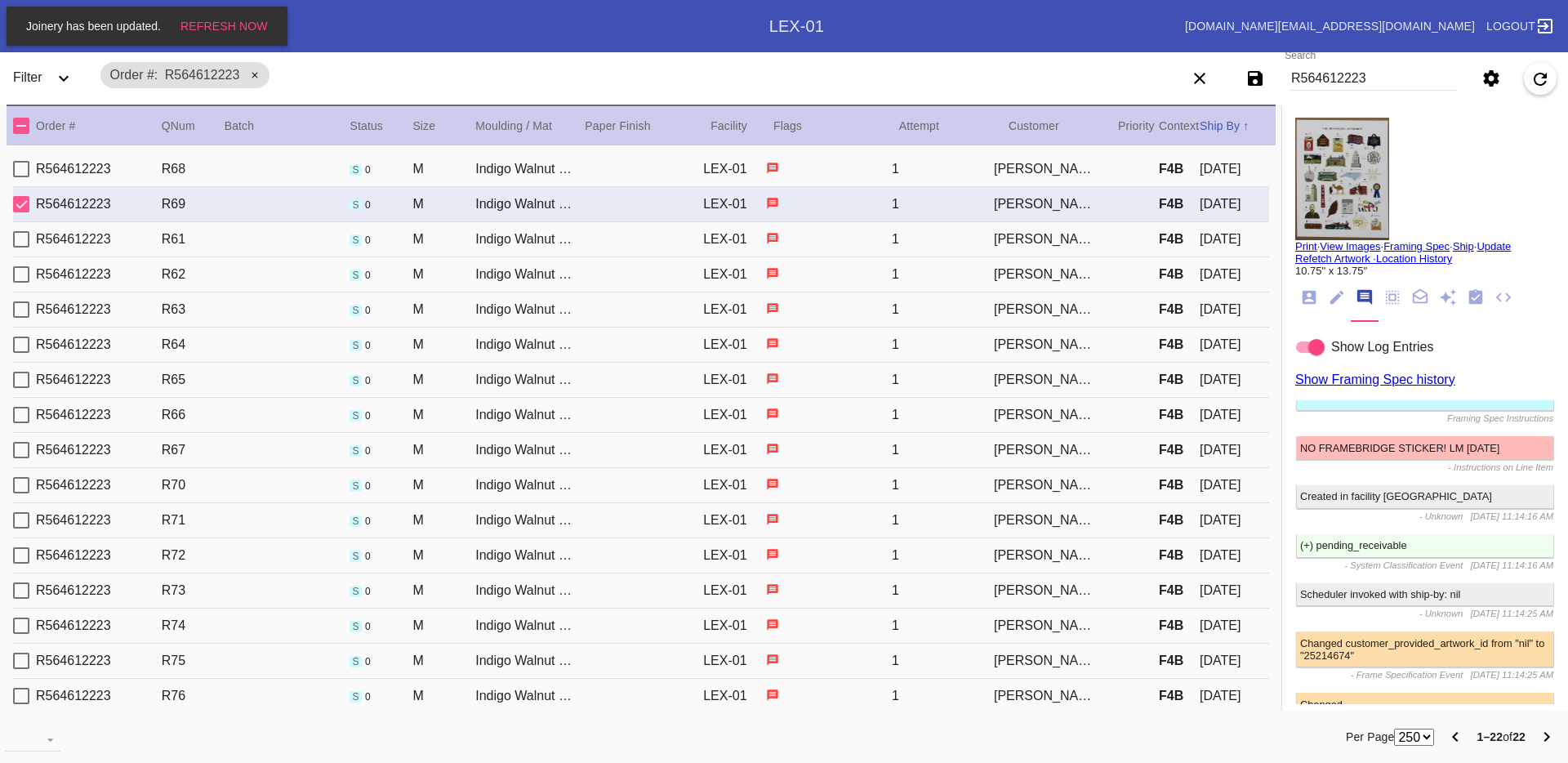 click on "R564612223 R63 s   0 M Indigo Walnut Gallery / Dove White LEX-01 1 [PERSON_NAME]
F4B [DATE]" at bounding box center (641, 310) 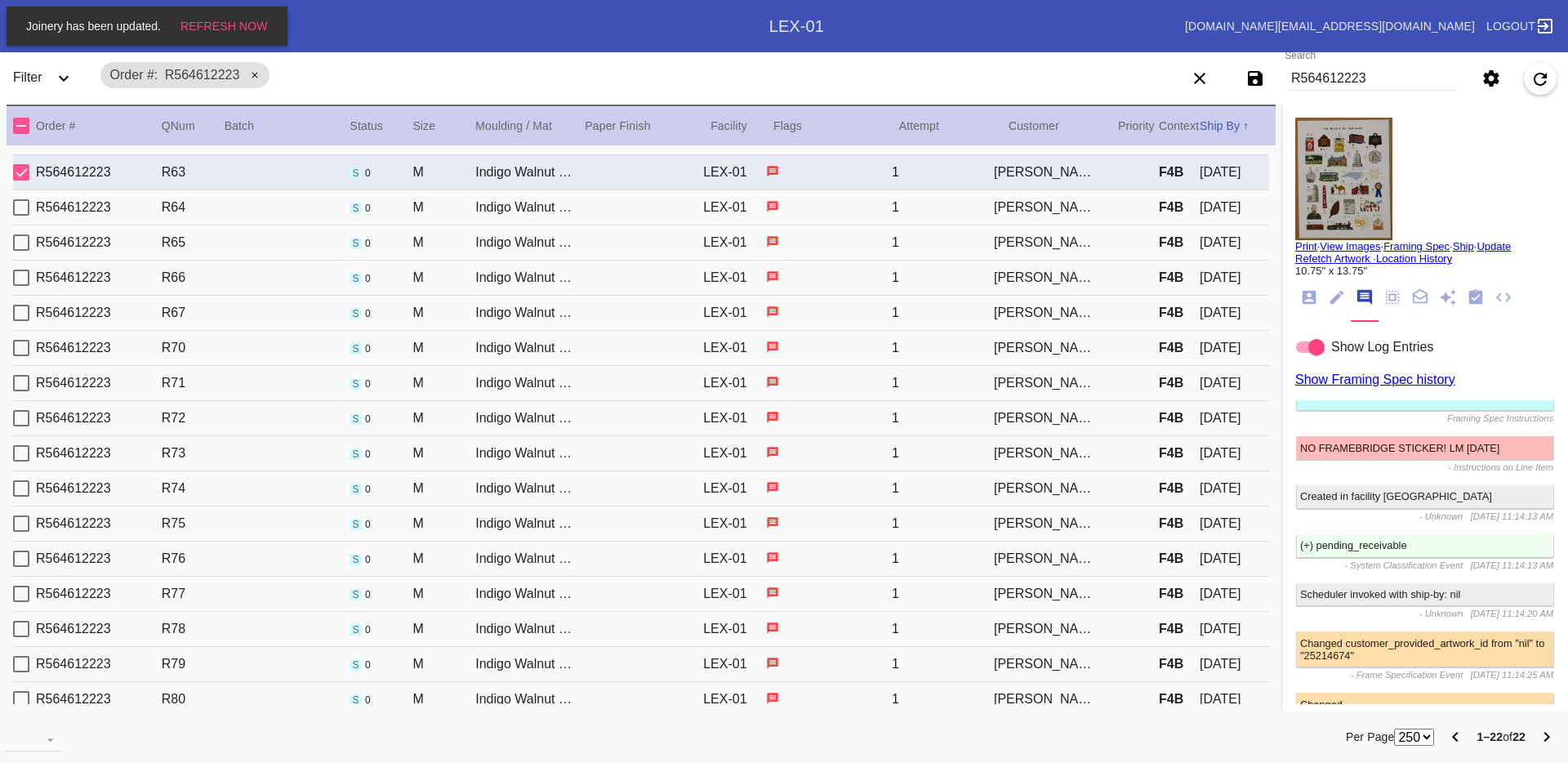 scroll, scrollTop: 227, scrollLeft: 0, axis: vertical 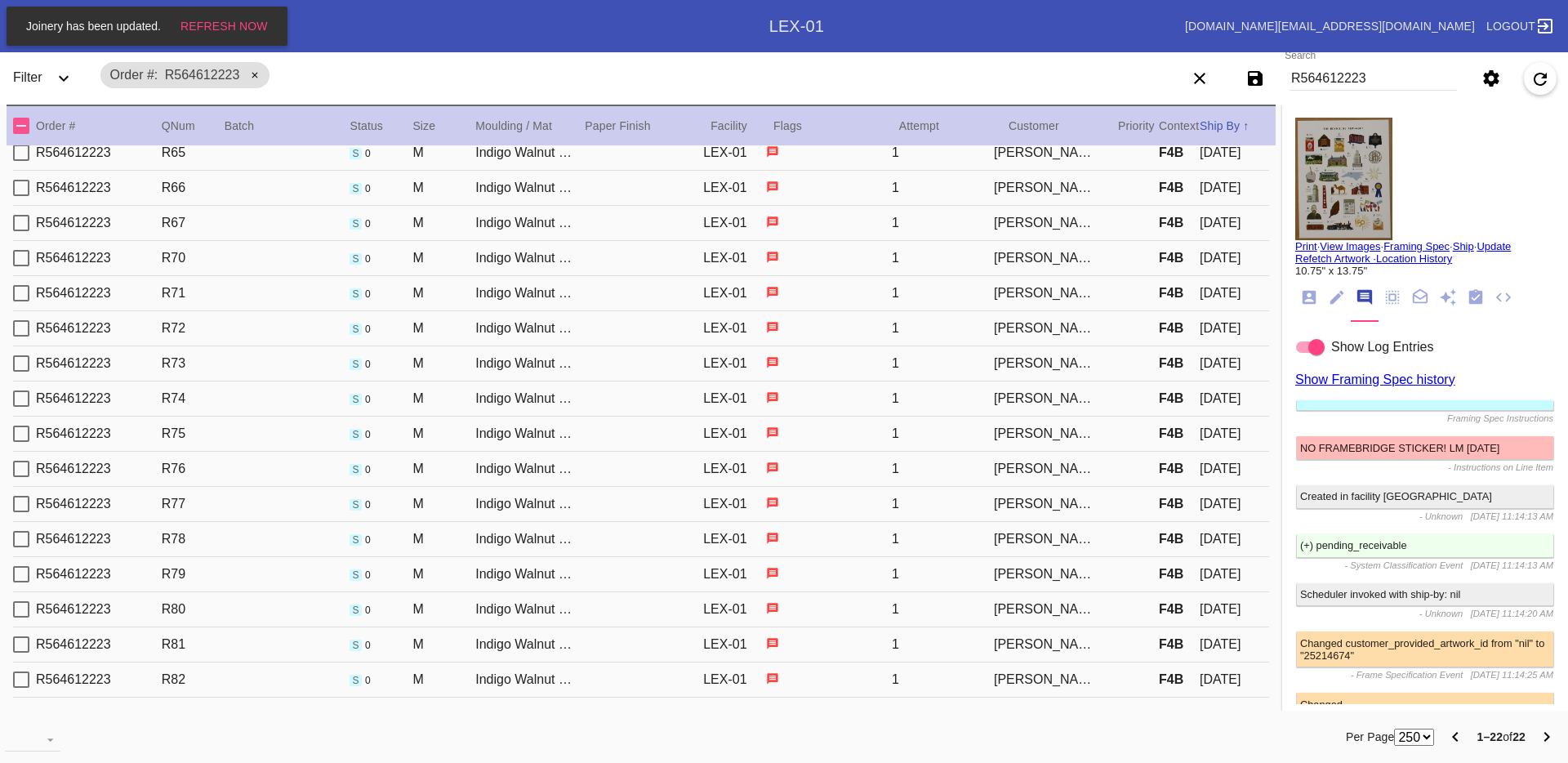 click on "R564612223 R82 s   0 M Indigo Walnut Gallery / Dove White LEX-01 1 [PERSON_NAME]
F4B [DATE]" at bounding box center (641, 680) 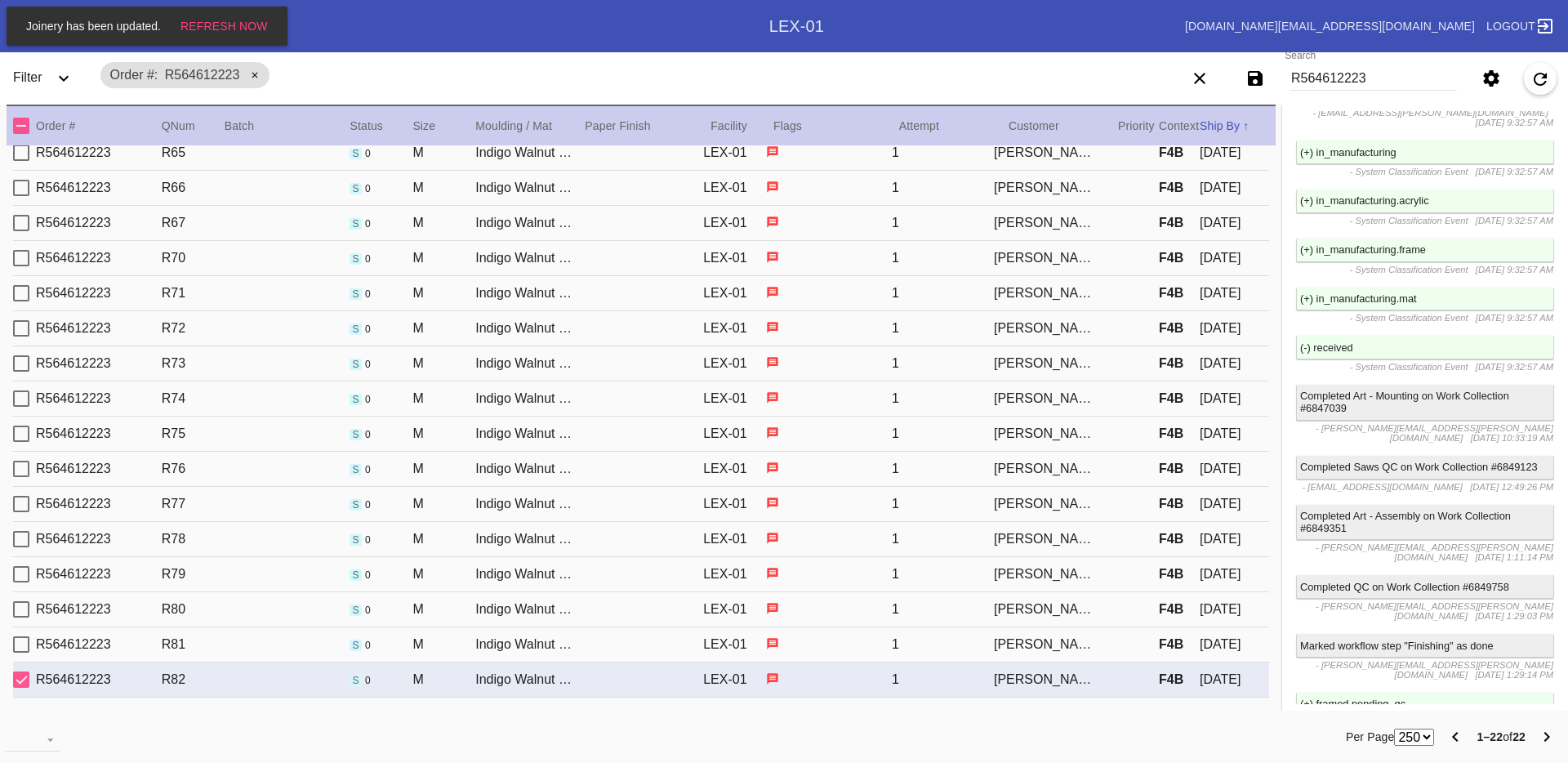 scroll, scrollTop: 2539, scrollLeft: 0, axis: vertical 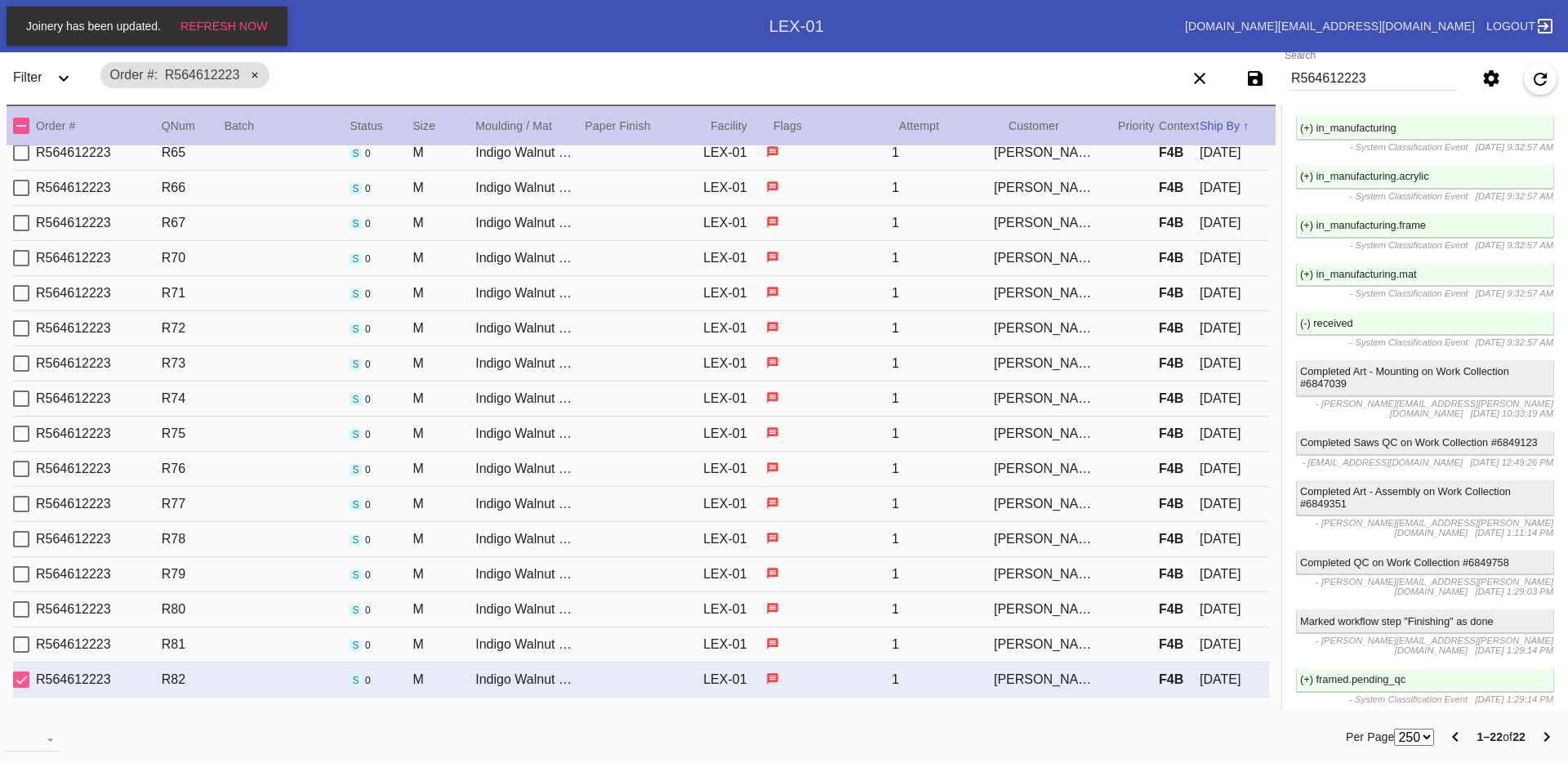 click on "R564612223 R81 s   0 M Indigo Walnut Gallery / Dove White LEX-01 1 [PERSON_NAME]
F4B [DATE]" at bounding box center (641, 645) 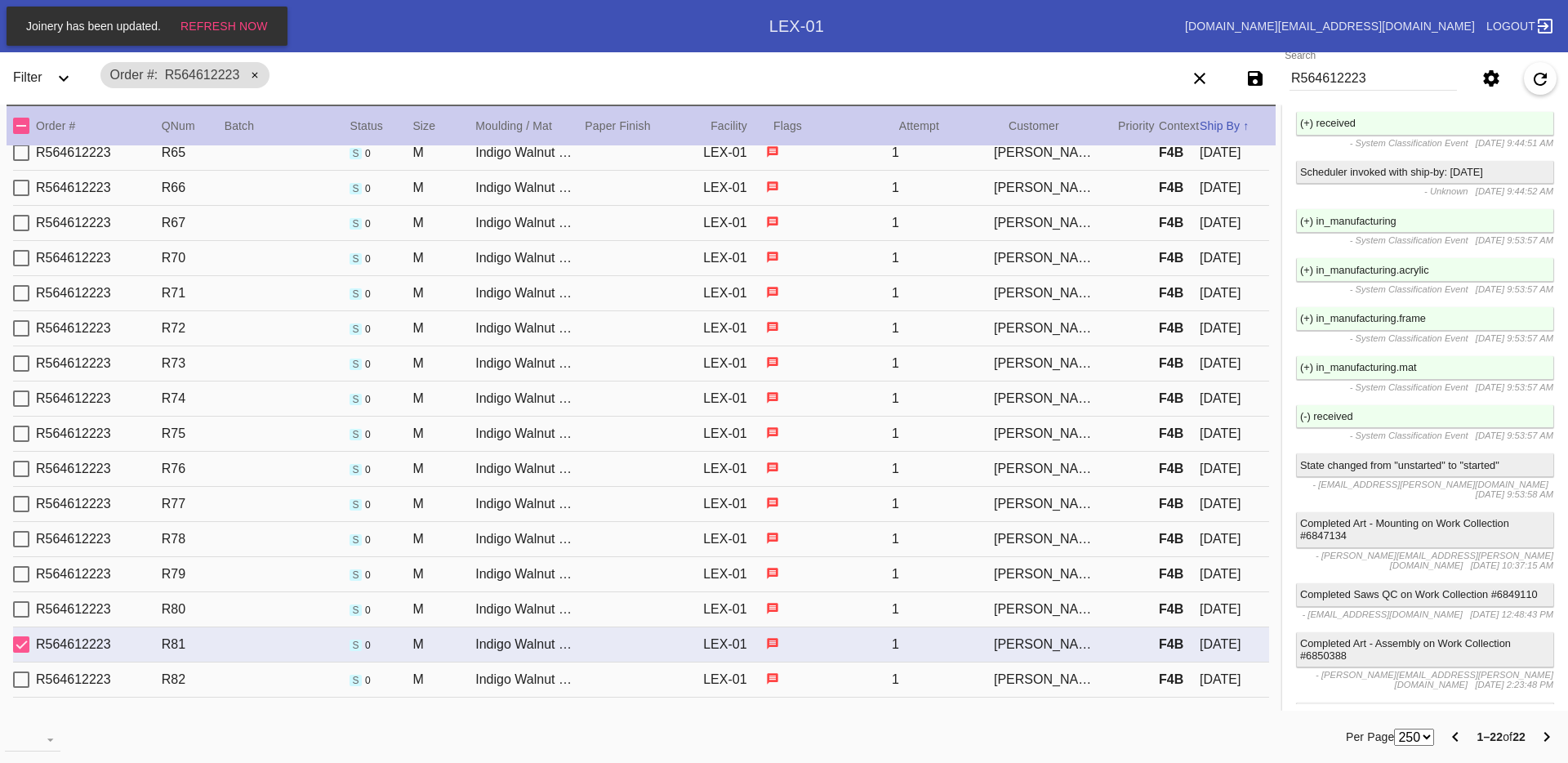 scroll, scrollTop: 2381, scrollLeft: 0, axis: vertical 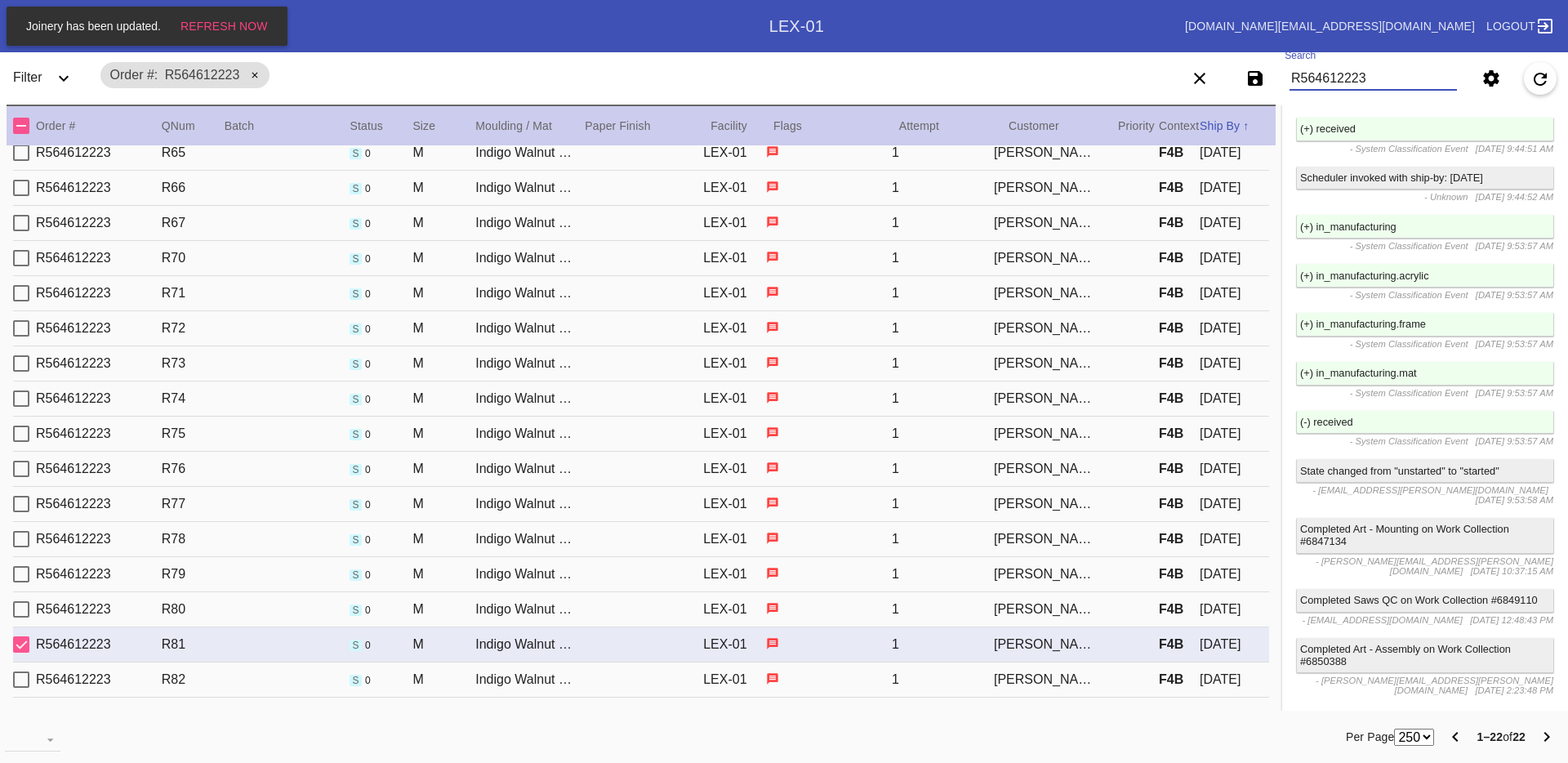 click on "Joinery has been updated.                Refresh Now
Search
.a {
fill: #1d2019;
}
Spinner
.a {
fill: #1d2019;
}
Go to order
example: o R123456789 (or o #M12423)
Search via Panoramic
example: Any Email or FB number, R*...
Go to user
example: u <email> | u U1234
Go to order audit log
example: al R123456789
Go to order payments
example: op R123456789
Go to most recent order for email
example: <email> | ro <email fragment>
Go to orders for email
example: <email> | o <email fragment>
Go to promo
example: p <code>
Make One Time Promo
example: mkp
Go to Gift Card" at bounding box center [784, 382] 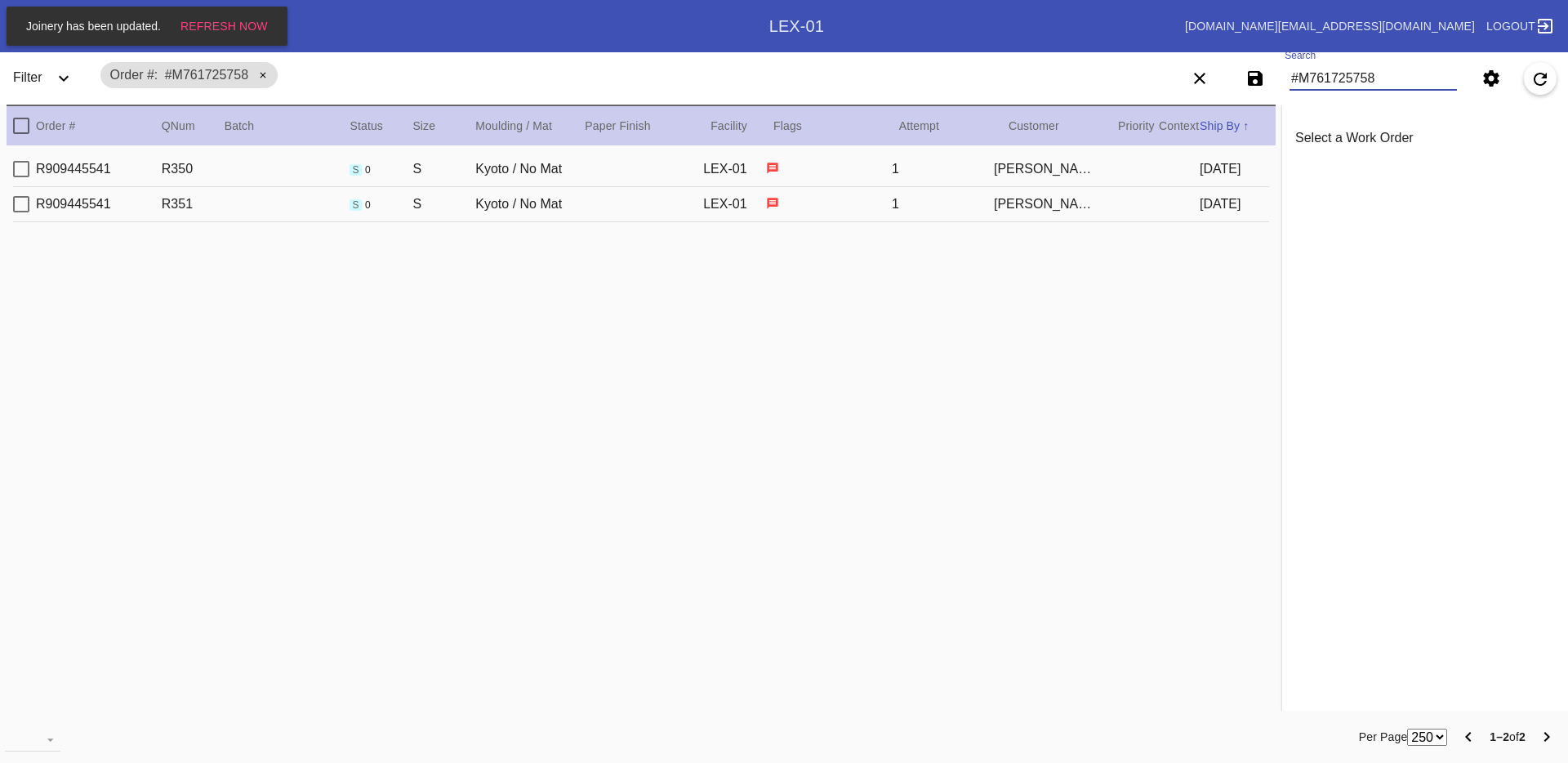 scroll, scrollTop: 0, scrollLeft: 0, axis: both 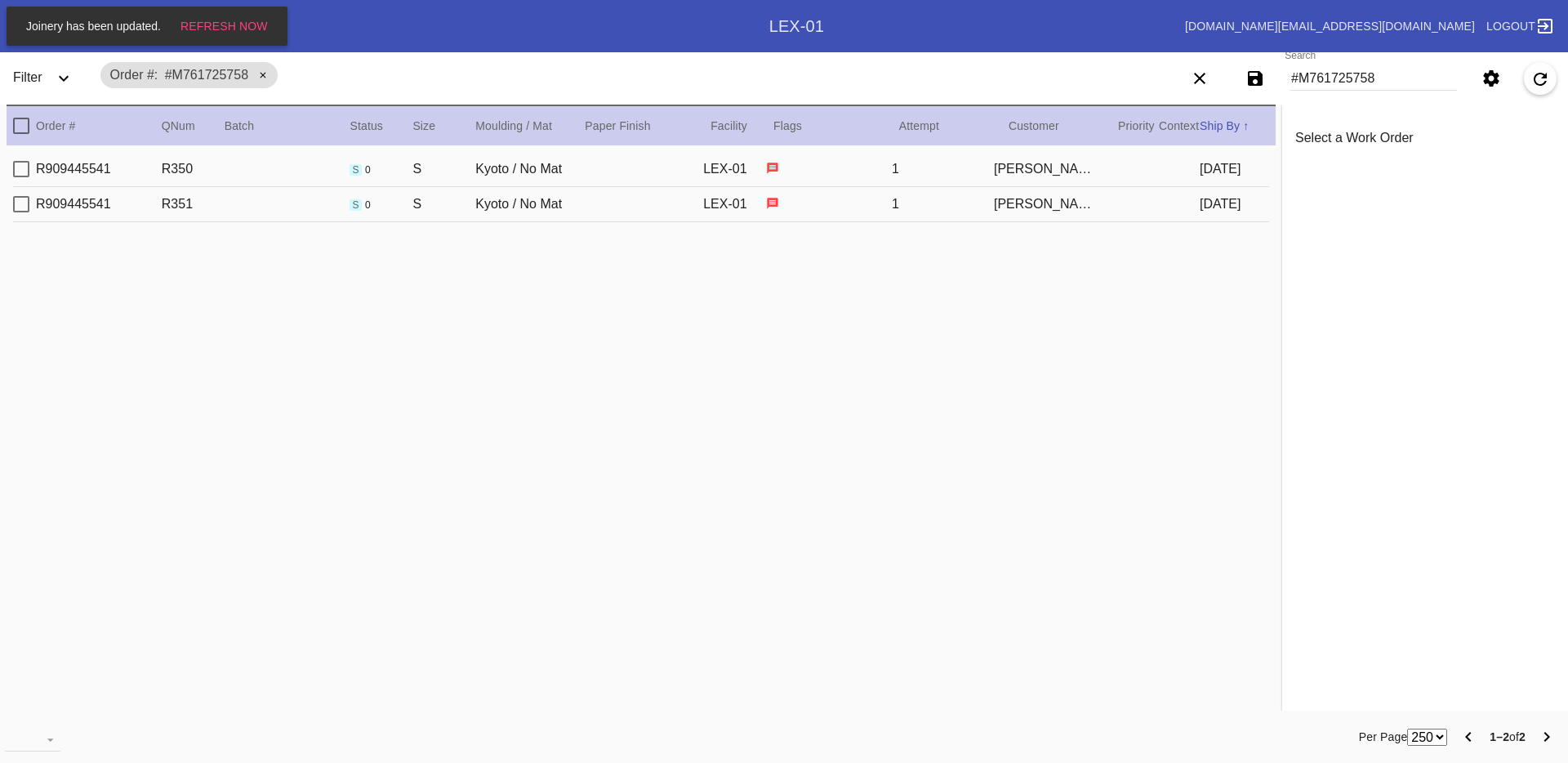 click on "R909445541 R350 s   0 S Kyoto / No Mat LEX-01 1 [PERSON_NAME]
[DATE]" at bounding box center [641, 169] 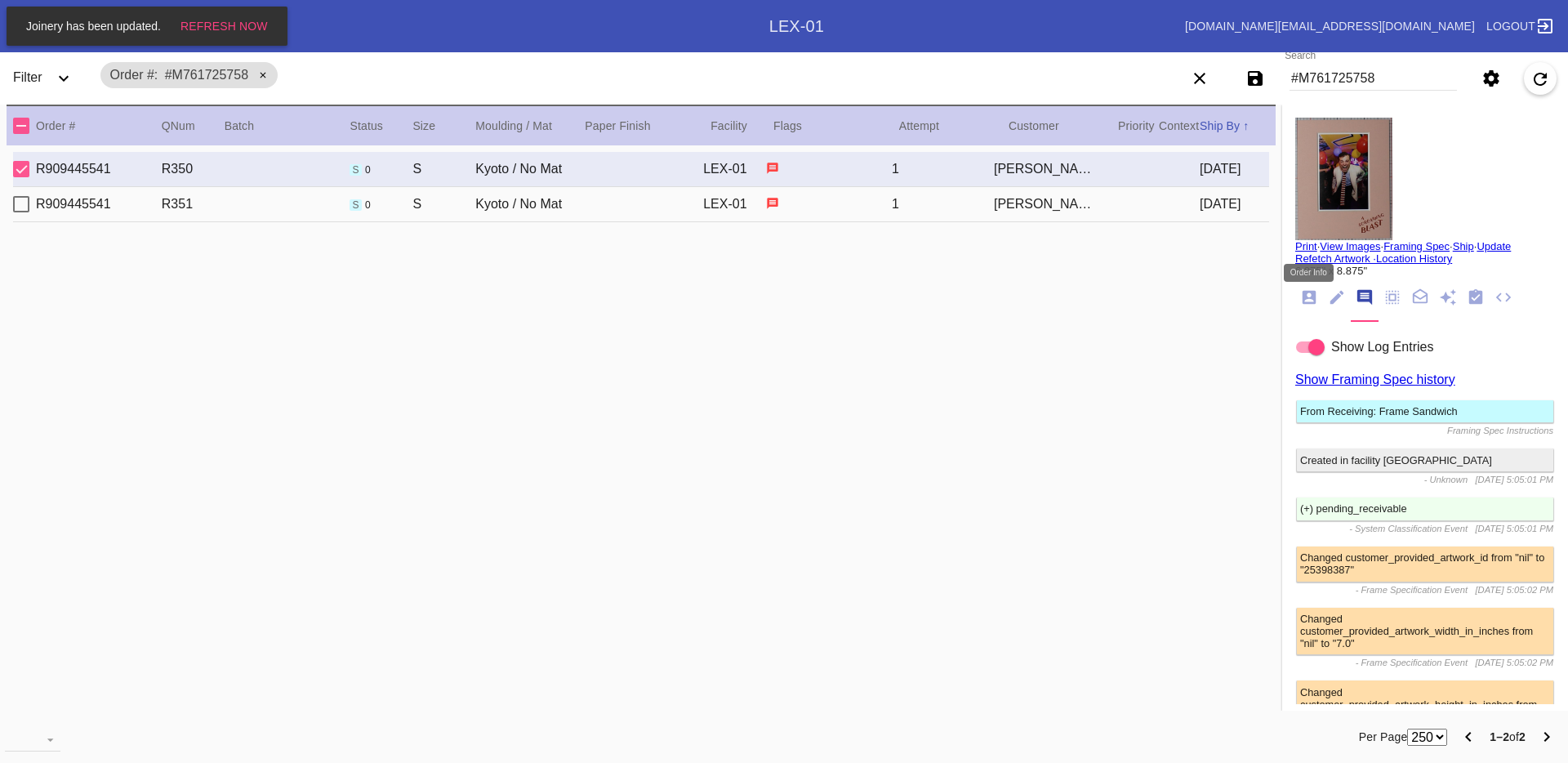 click 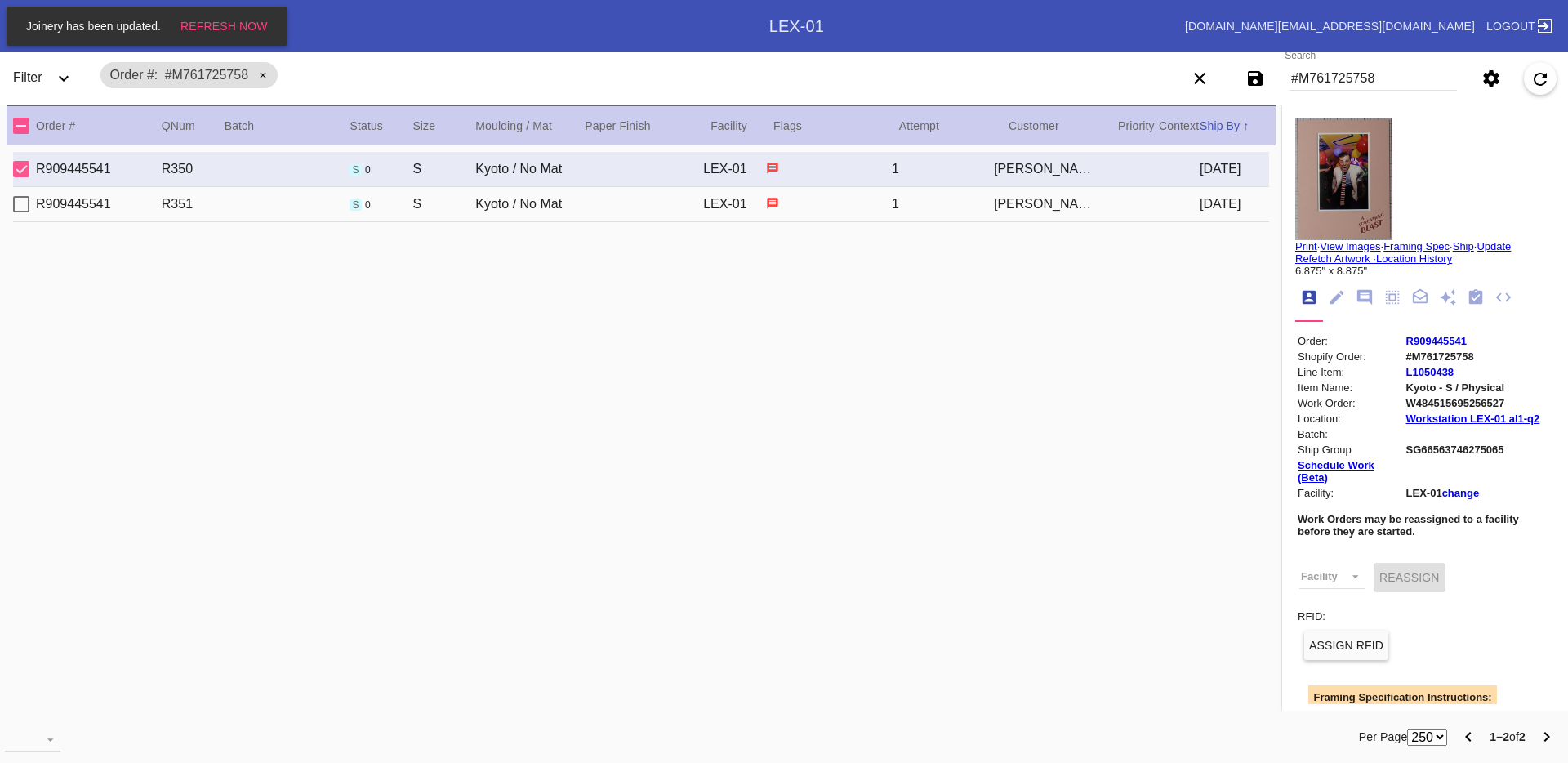 scroll, scrollTop: 449, scrollLeft: 0, axis: vertical 